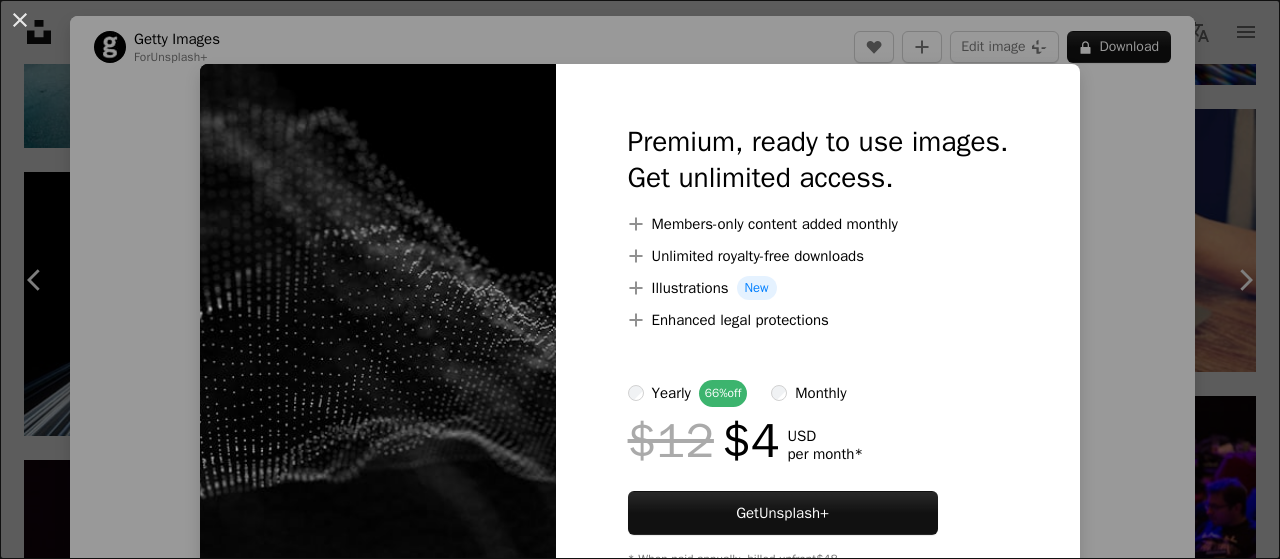 scroll, scrollTop: 8700, scrollLeft: 0, axis: vertical 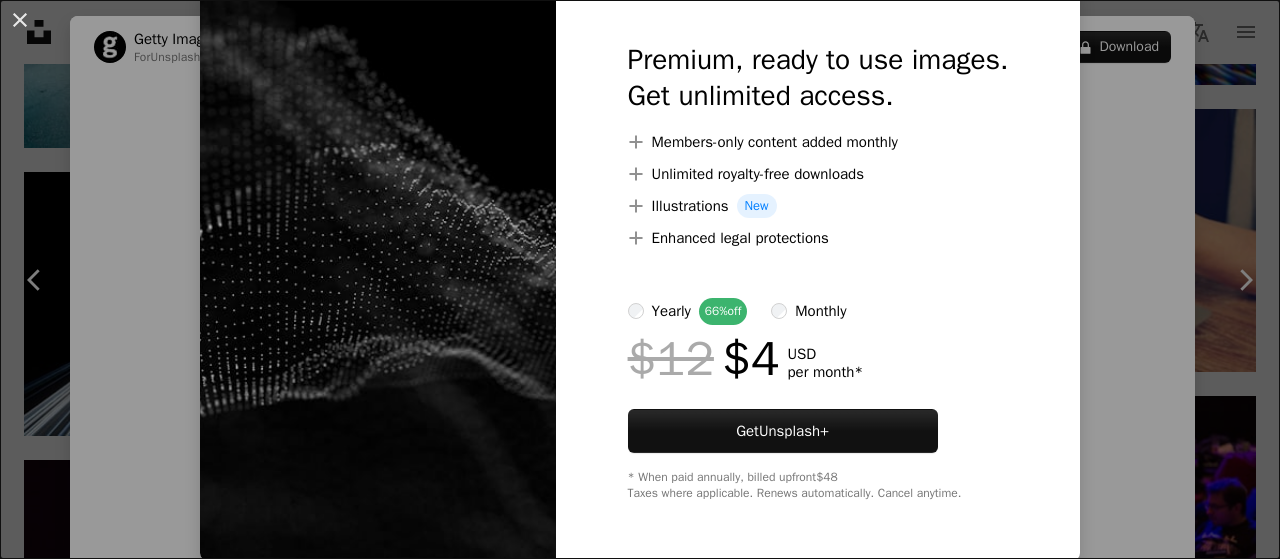 click on "An X shape Premium, ready to use images. Get unlimited access. A plus sign Members-only content added monthly A plus sign Unlimited royalty-free downloads A plus sign Illustrations  New A plus sign Enhanced legal protections yearly 66%  off monthly $12   $4 USD per month * Get  Unsplash+ * When paid annually, billed upfront  $48 Taxes where applicable. Renews automatically. Cancel anytime." at bounding box center [640, 279] 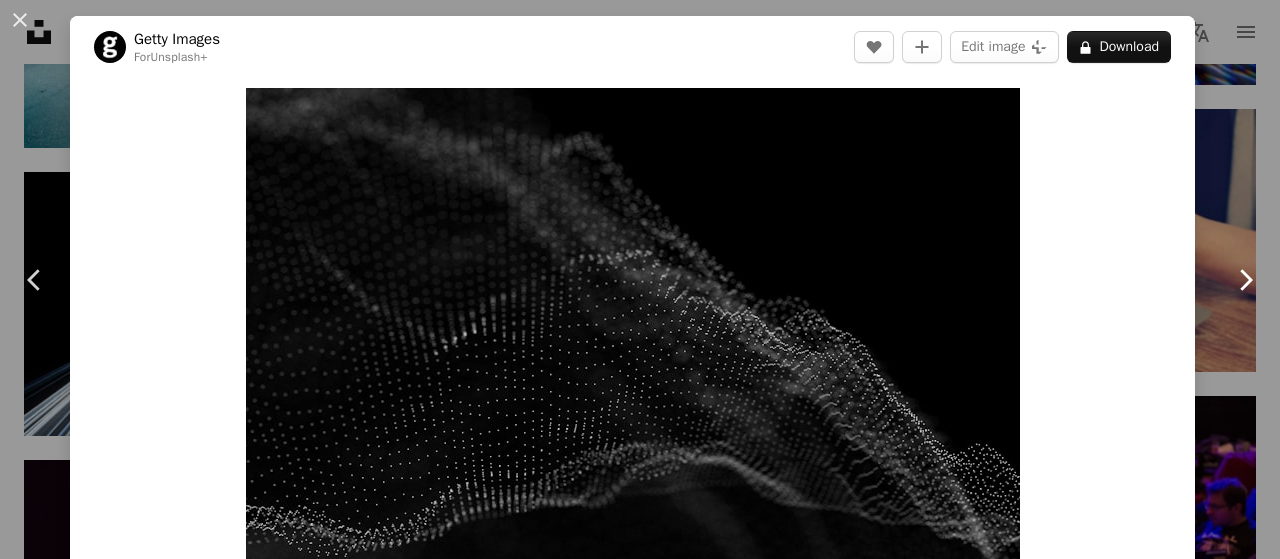 scroll, scrollTop: 489, scrollLeft: 0, axis: vertical 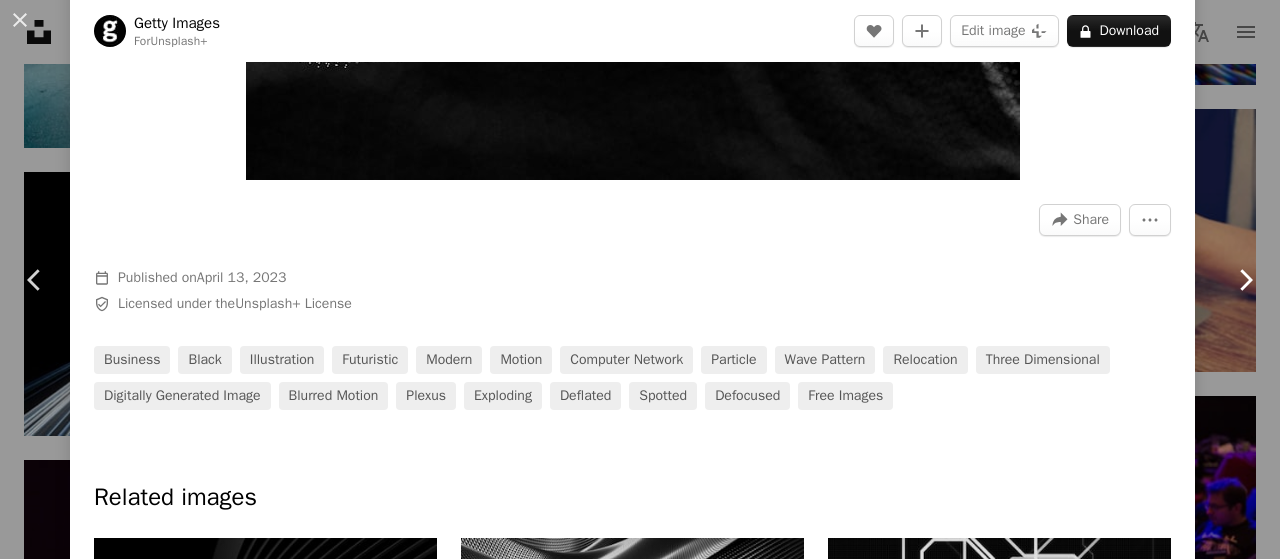 click on "Chevron right" at bounding box center (1245, 280) 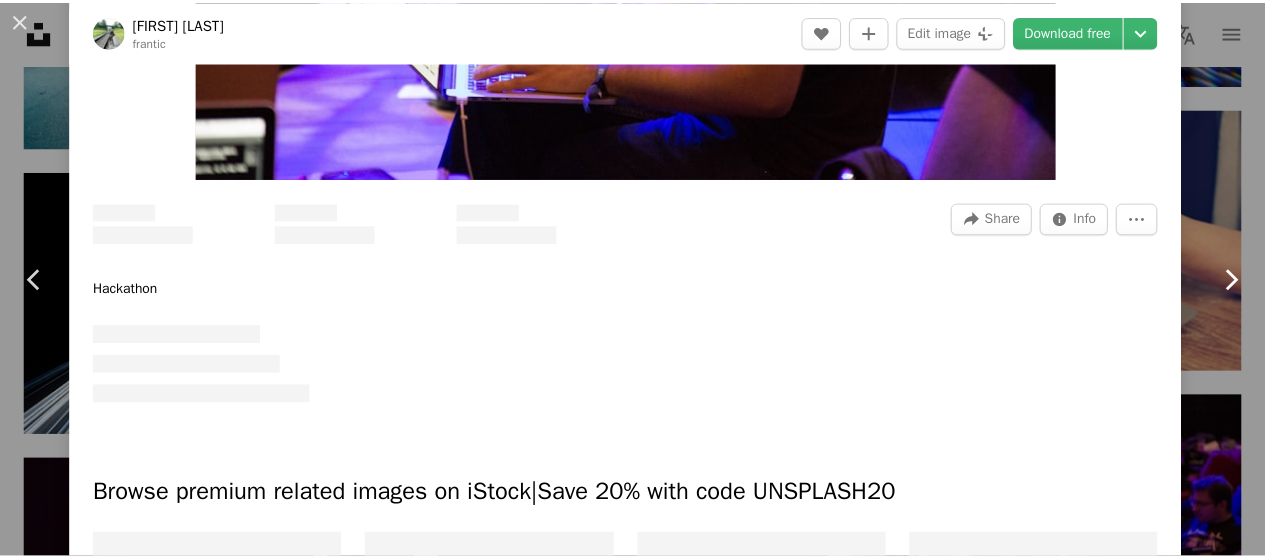 scroll, scrollTop: 0, scrollLeft: 0, axis: both 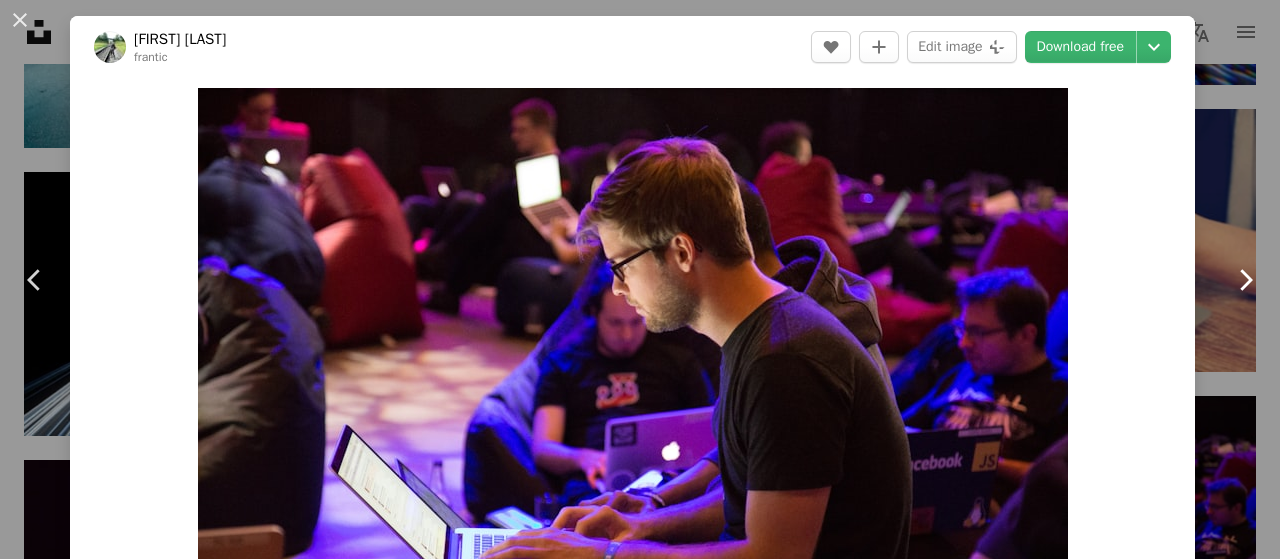 click on "Chevron right" 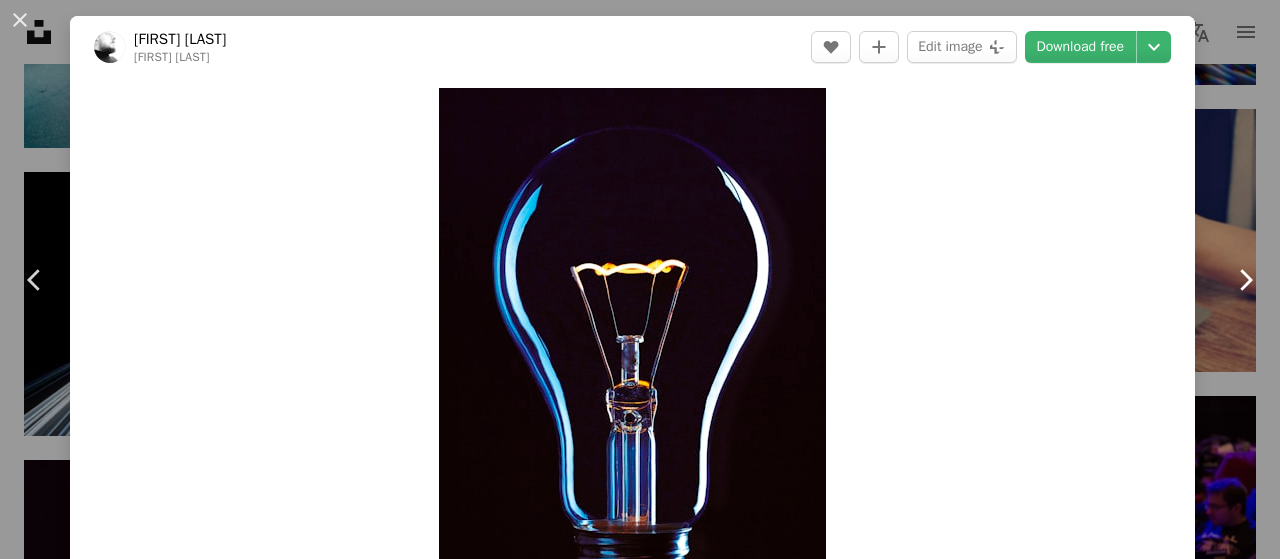 click on "Chevron right" 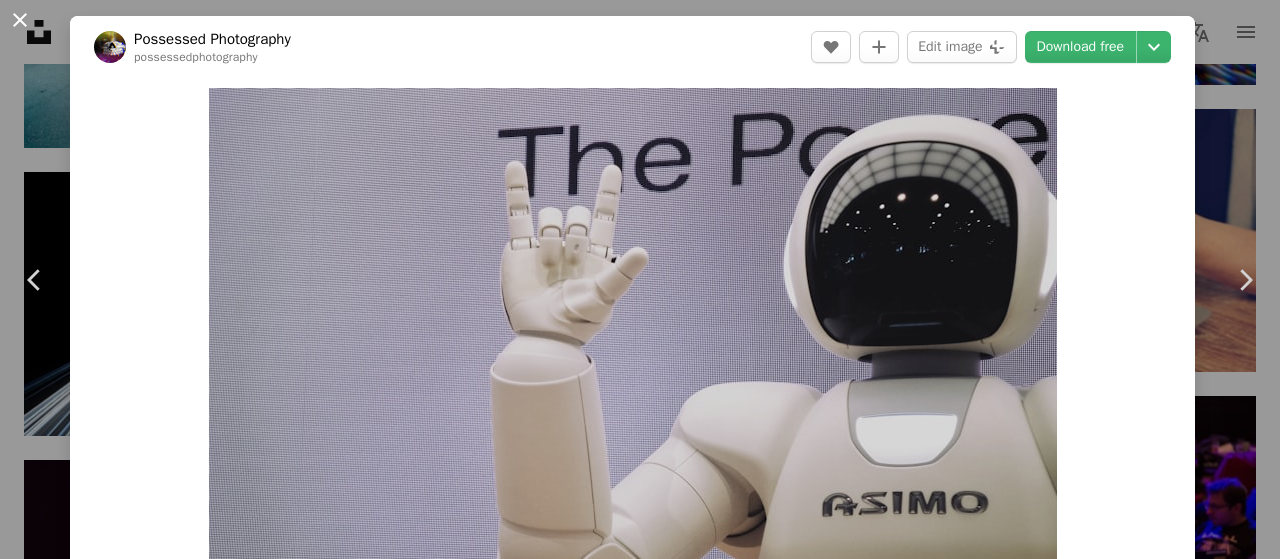 click on "An X shape" at bounding box center [20, 20] 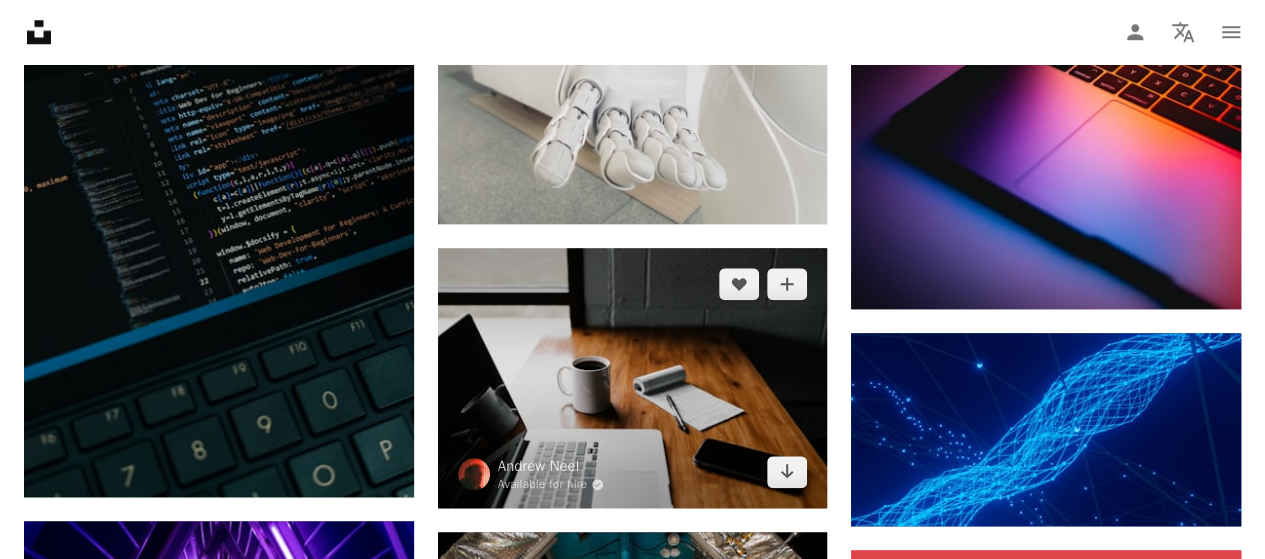 scroll, scrollTop: 11800, scrollLeft: 0, axis: vertical 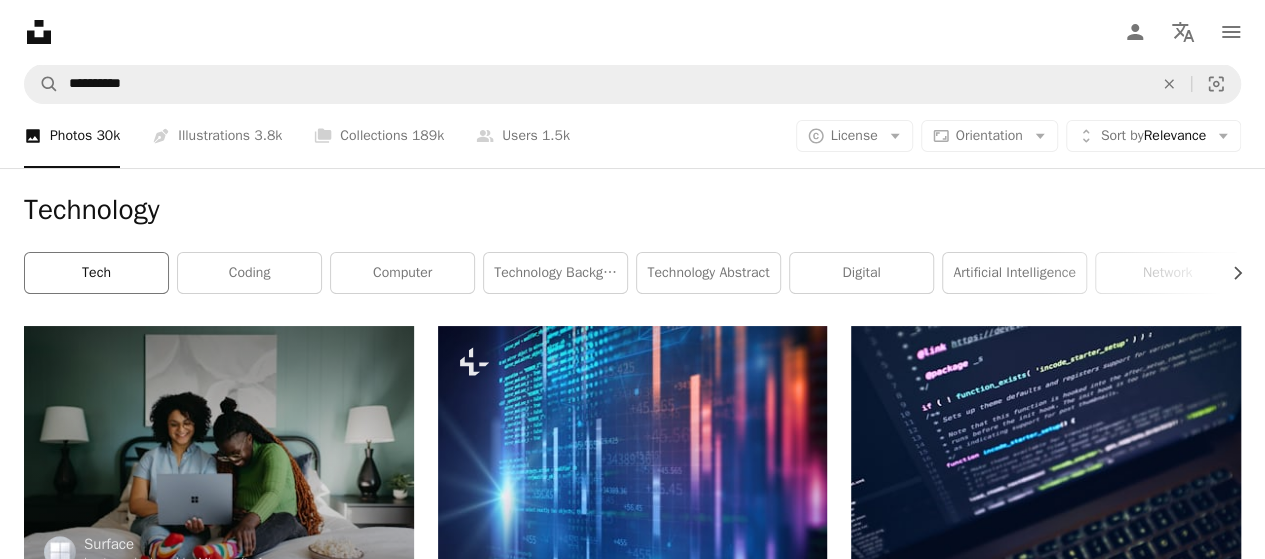 click on "tech" at bounding box center (96, 273) 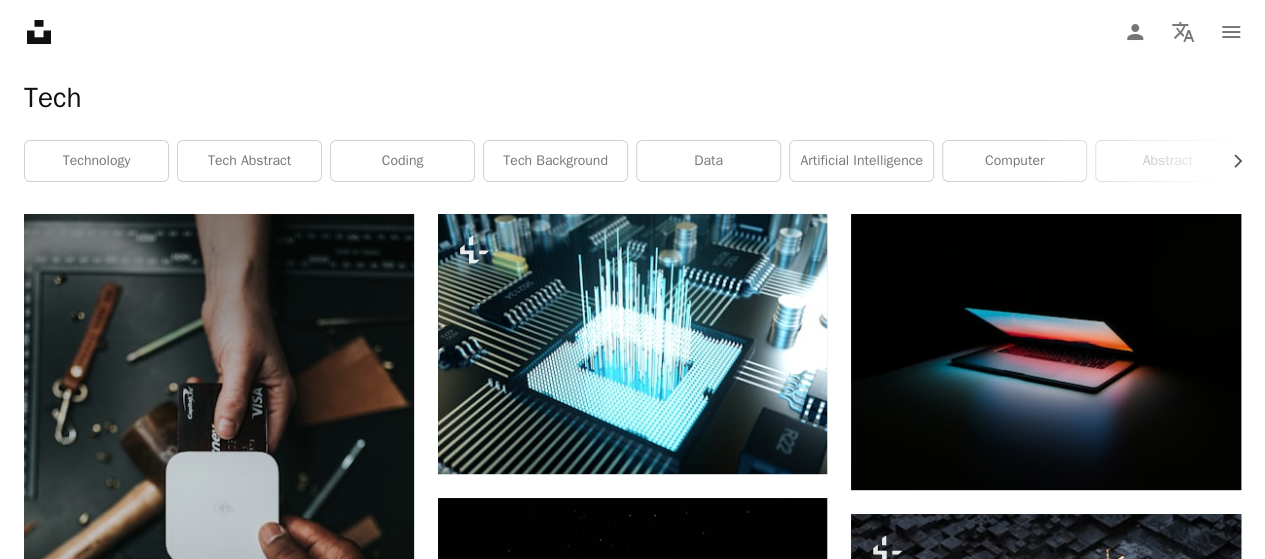 scroll, scrollTop: 0, scrollLeft: 0, axis: both 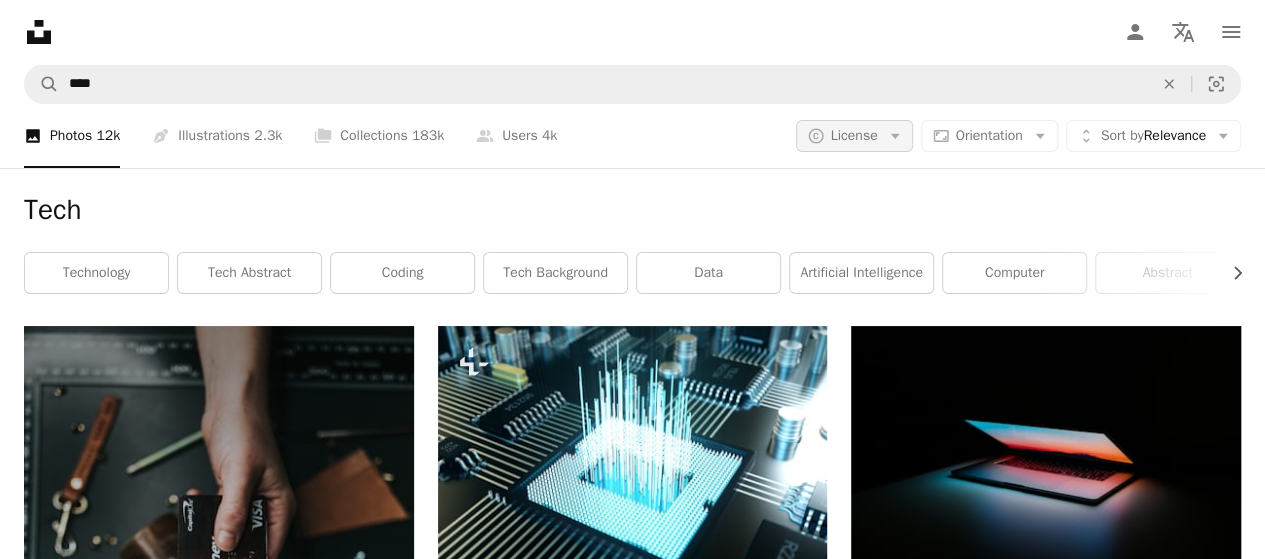 click on "A copyright icon © License Arrow down" at bounding box center [854, 136] 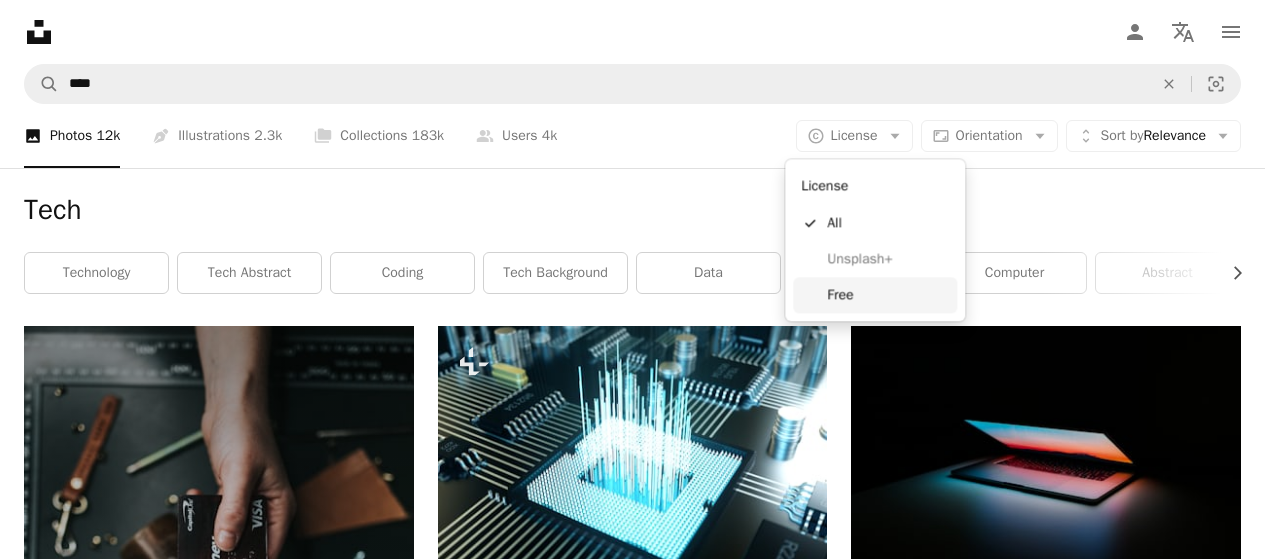 click on "Free" at bounding box center [888, 295] 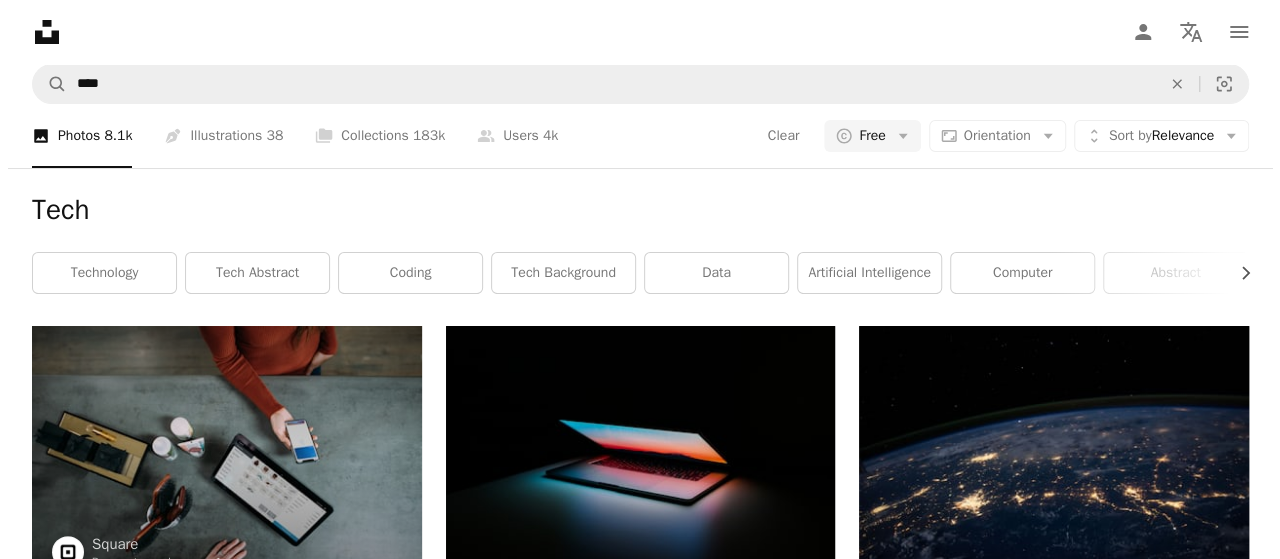 scroll, scrollTop: 200, scrollLeft: 0, axis: vertical 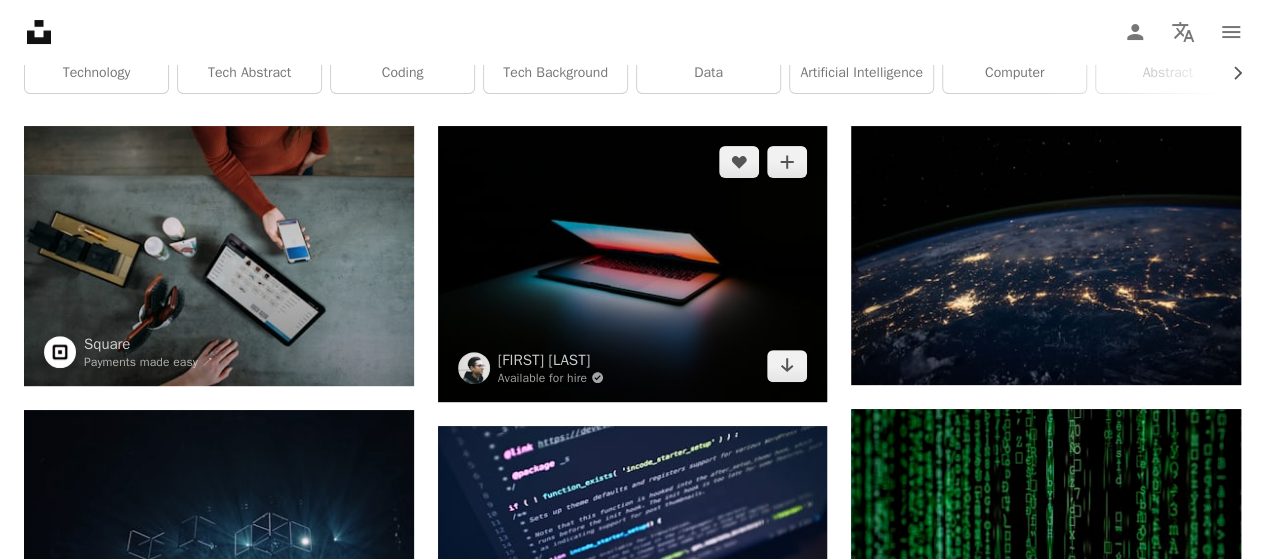 click at bounding box center [633, 264] 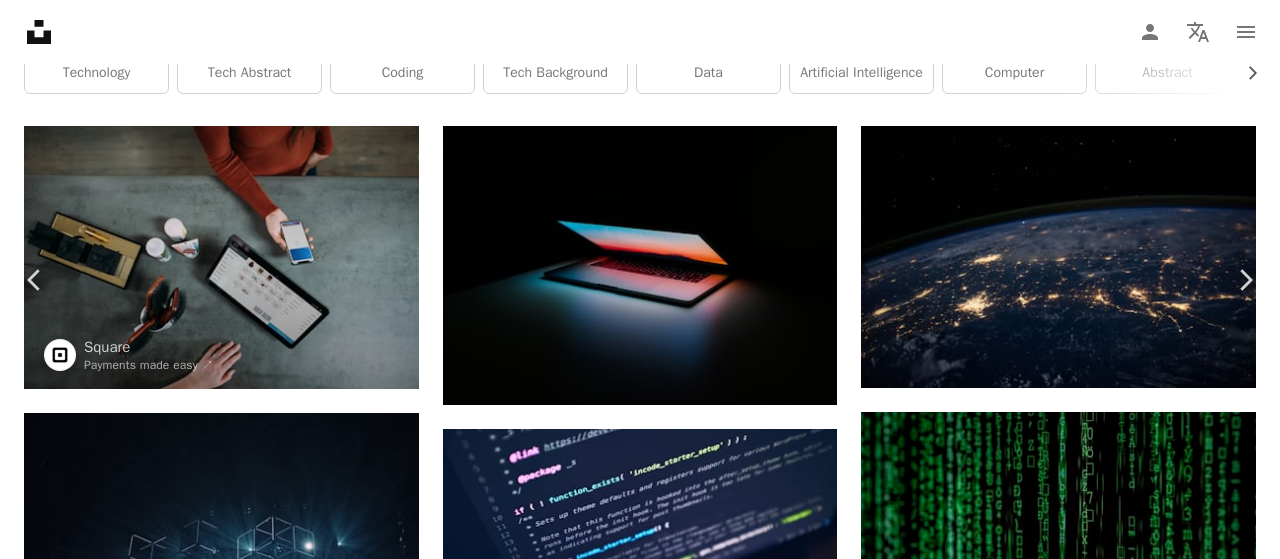 scroll, scrollTop: 200, scrollLeft: 0, axis: vertical 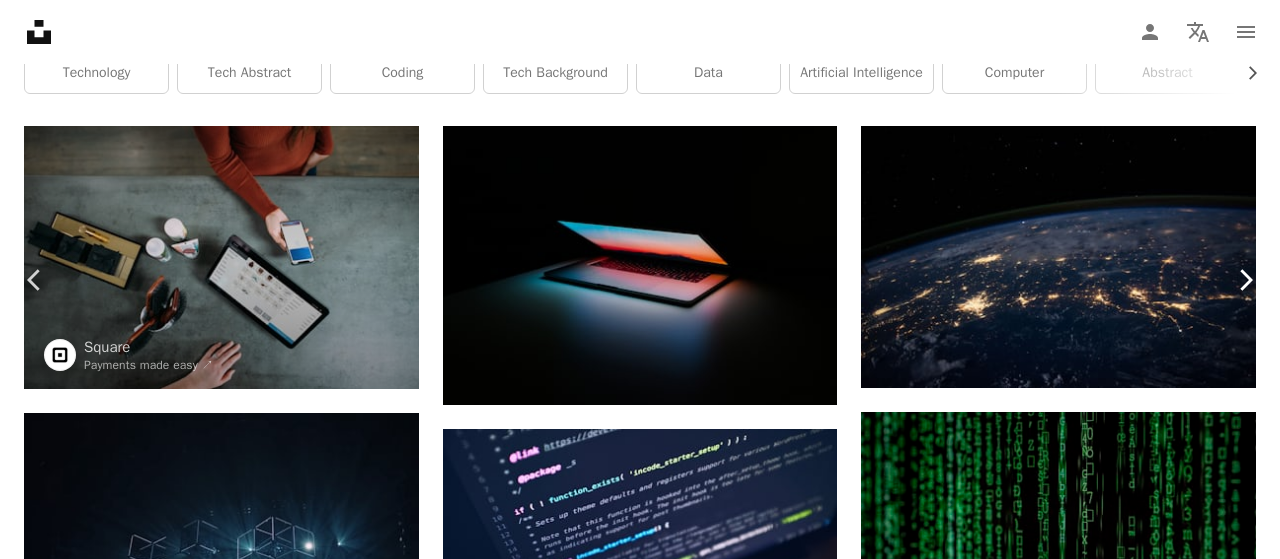 click on "Chevron right" at bounding box center (1245, 280) 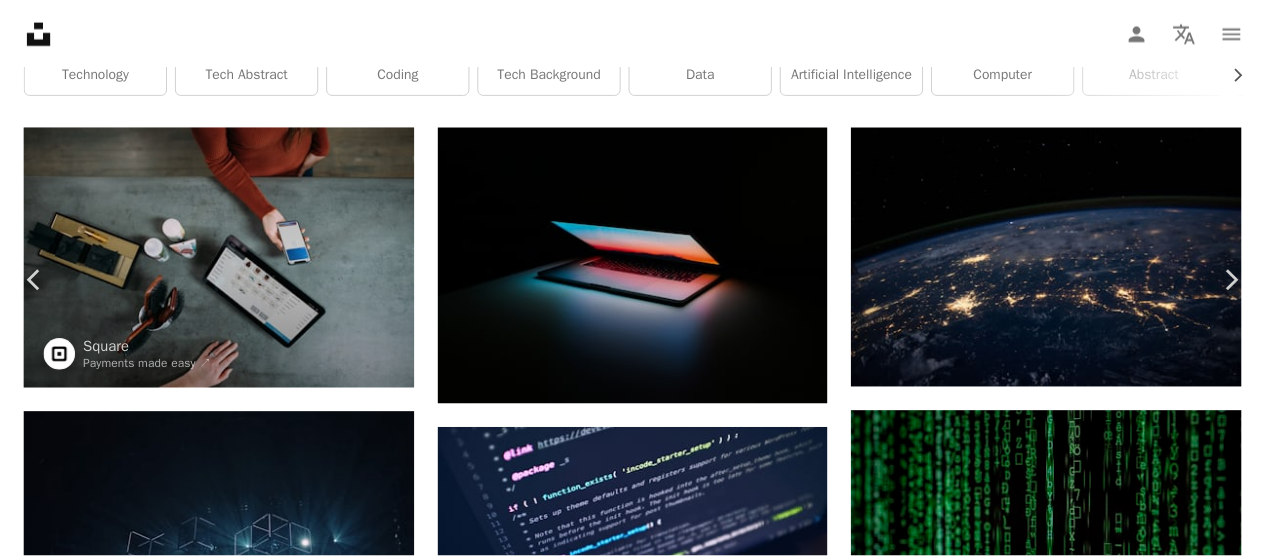 scroll, scrollTop: 0, scrollLeft: 0, axis: both 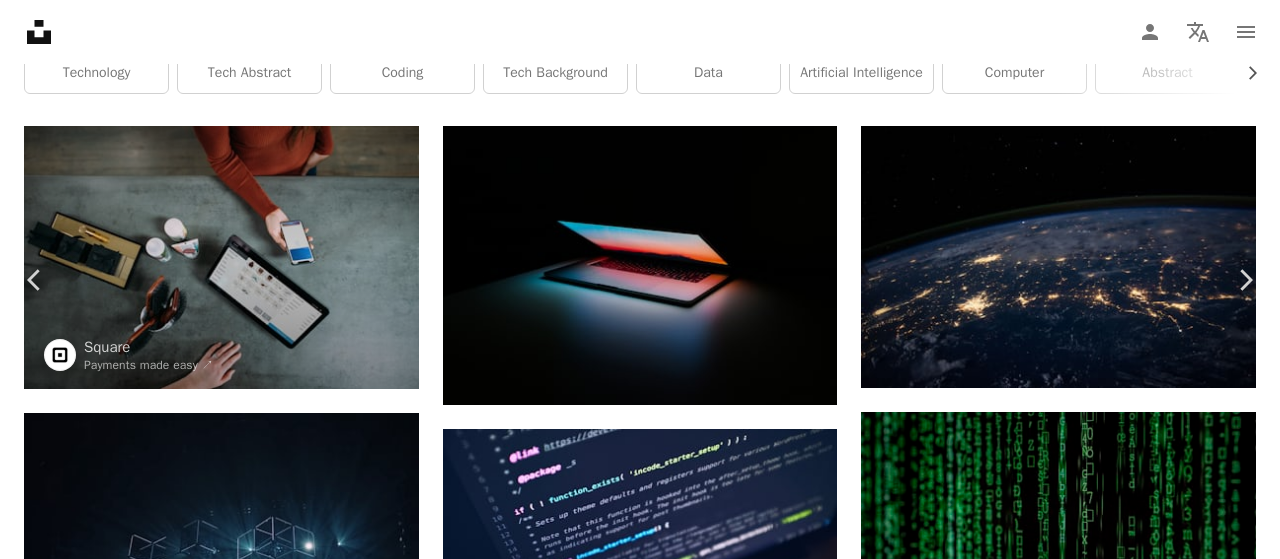 click on "An X shape Chevron left Chevron right NASA nasa A heart A plus sign Edit image   Plus sign for Unsplash+ Download free Chevron down Zoom in Views 1,697,671,791 Downloads 4,374,518 Featured in Photos ,  Nature ,  Night A forward-right arrow Share Info icon Info More Actions A map marker [GULF OF MEXICO], [COUNTRY] Calendar outlined Published on  December 27, 2015 Camera NIKON CORPORATION, NIKON D3S Safety Free to use under the  Unsplash License 4K Images wallpaper laptop wallpaper macbook wallpaper 1920x1080 wallpaper city mac wallpaper space 8k wallpaper windows 10 wallpaper night earth light planet 1080p wallpaper 2560x1440 wallpaper globe 1366x768 wallpaper environment chrome wallpaper Free pictures Browse premium related images on iStock  |  Save 20% with code UNSPLASH20 View more on iStock  ↗ Related images A heart A plus sign Aashish Yadav Arrow pointing down A heart A plus sign Carl Wang Arrow pointing down A heart A plus sign Yifu Wu Arrow pointing down A heart A plus sign Nastya Dulhiier A heart" at bounding box center (640, 4914) 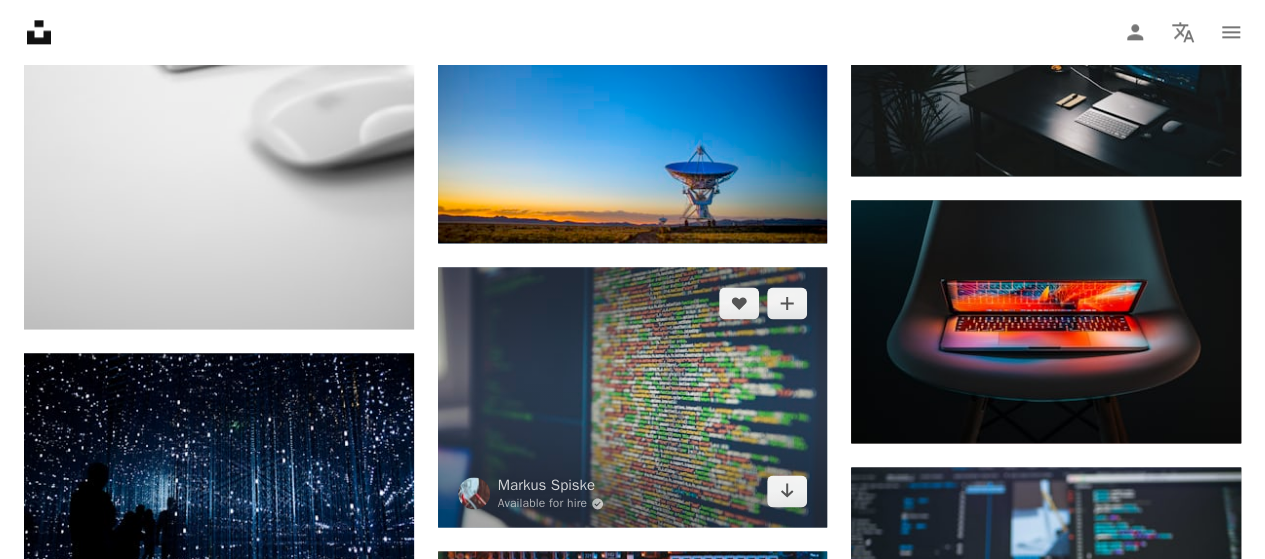 scroll, scrollTop: 5400, scrollLeft: 0, axis: vertical 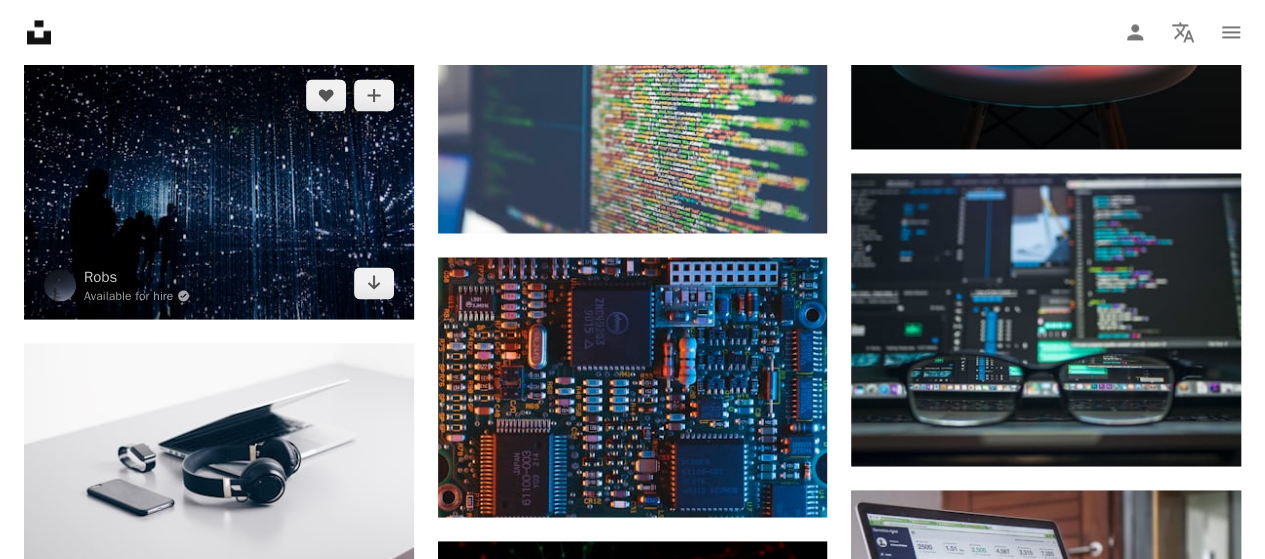 click at bounding box center [219, 189] 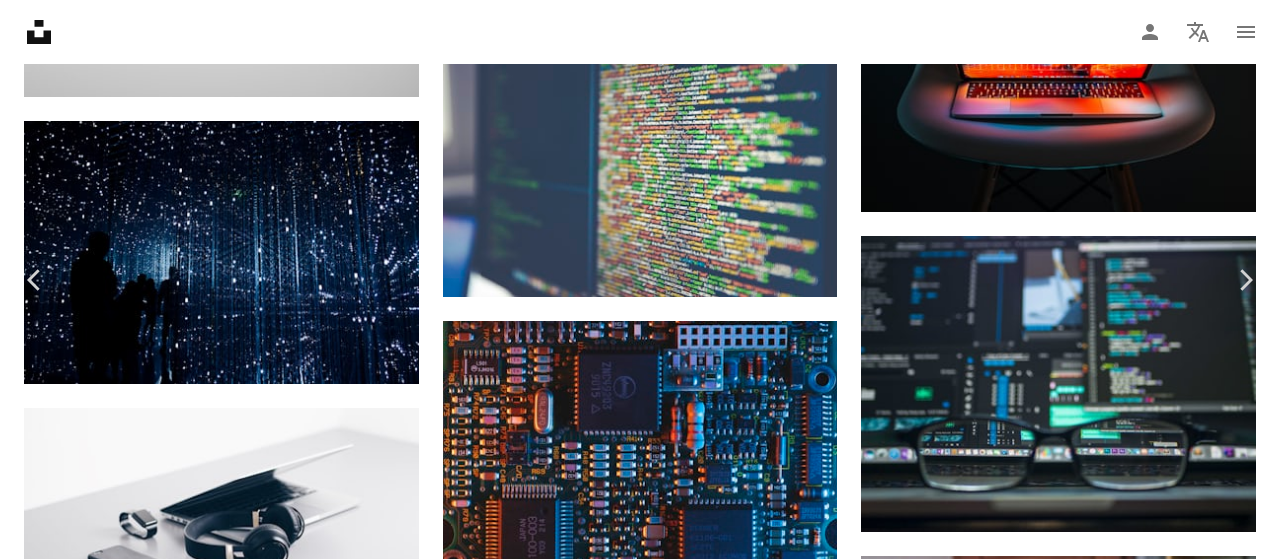 click on "An X shape" at bounding box center (20, 20) 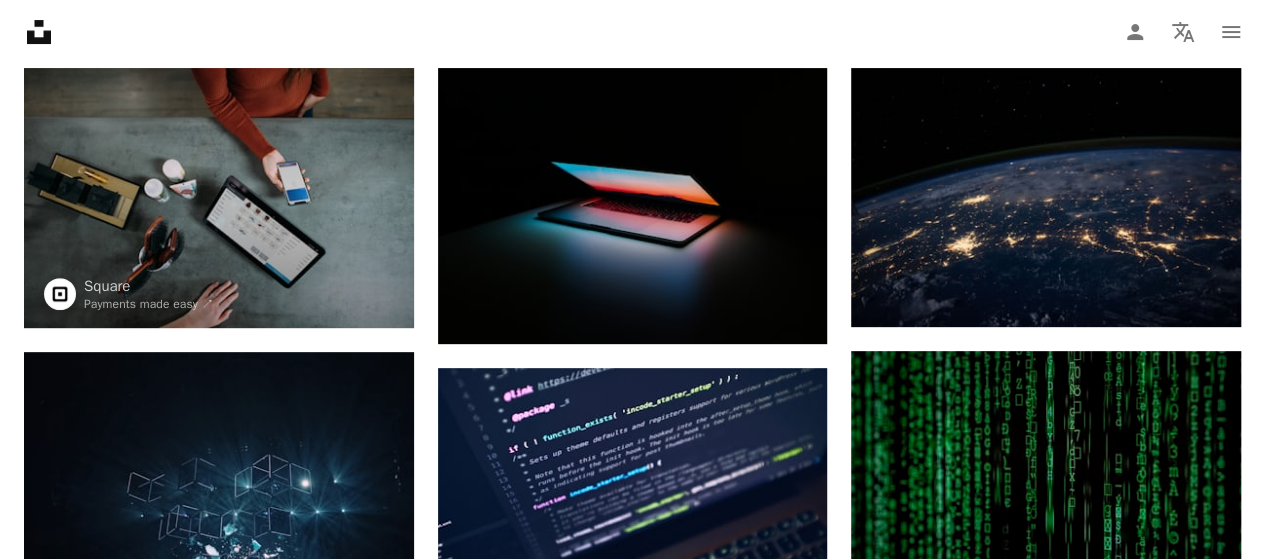 scroll, scrollTop: 0, scrollLeft: 0, axis: both 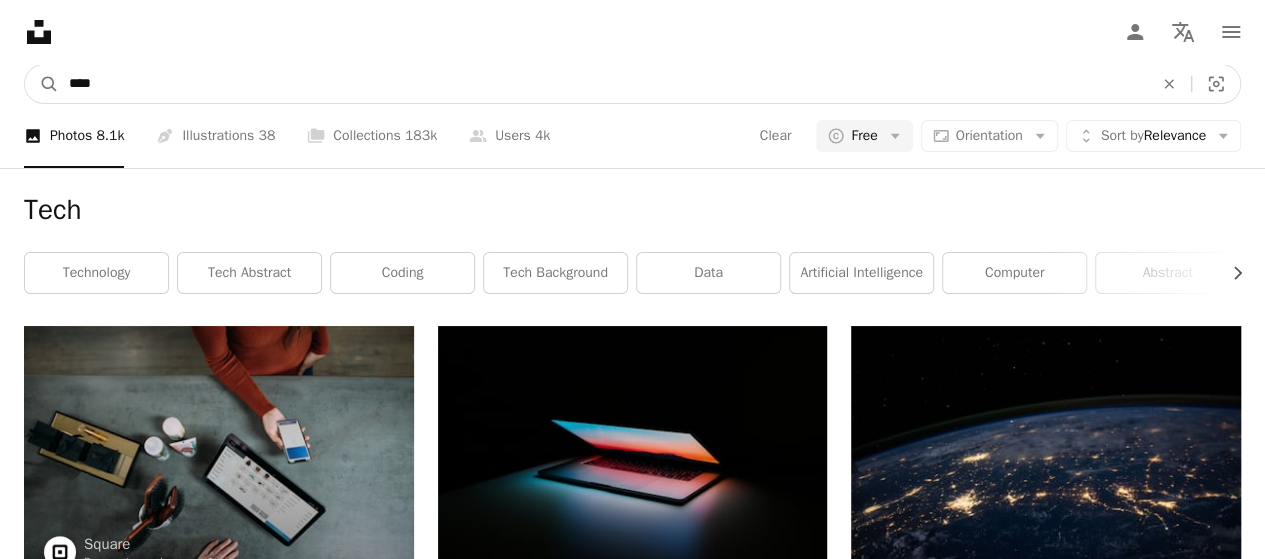click on "****" at bounding box center [603, 84] 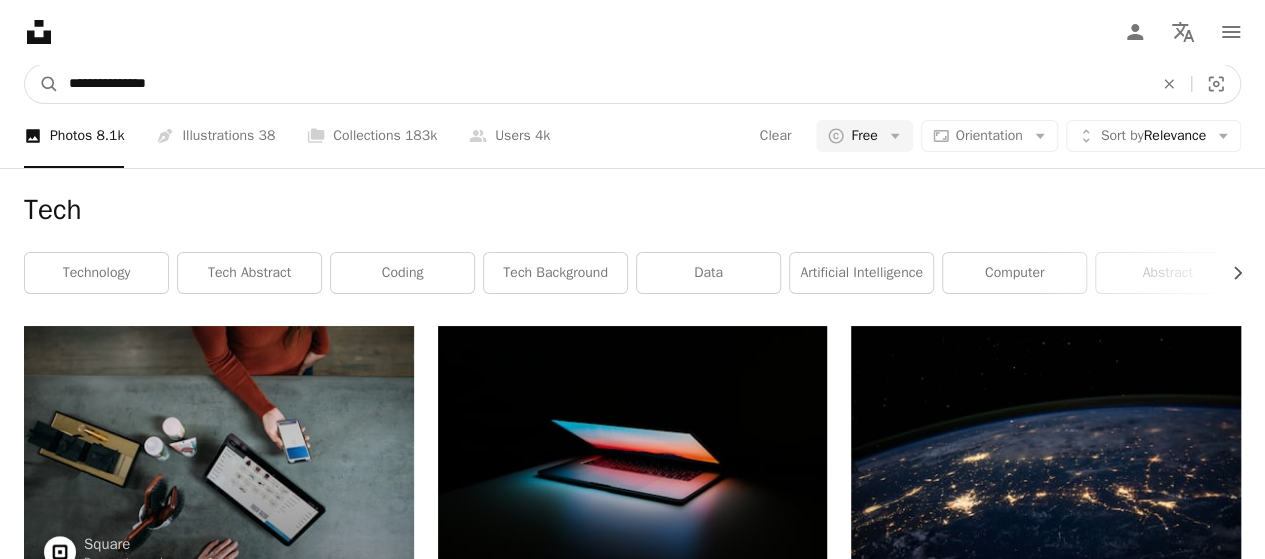 type on "**********" 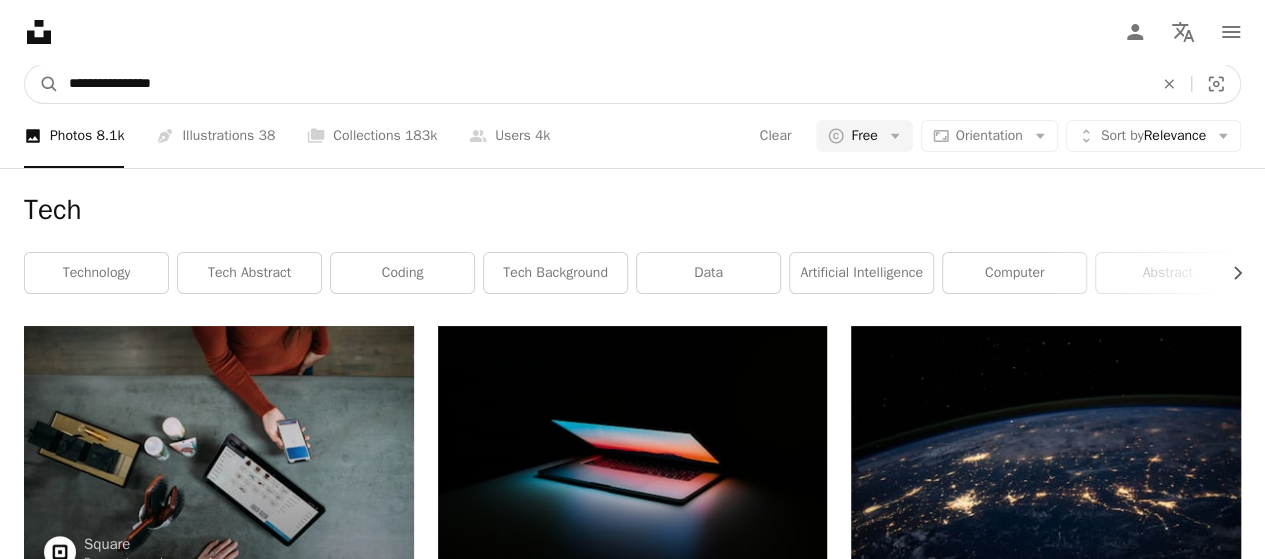 click on "A magnifying glass" at bounding box center (42, 84) 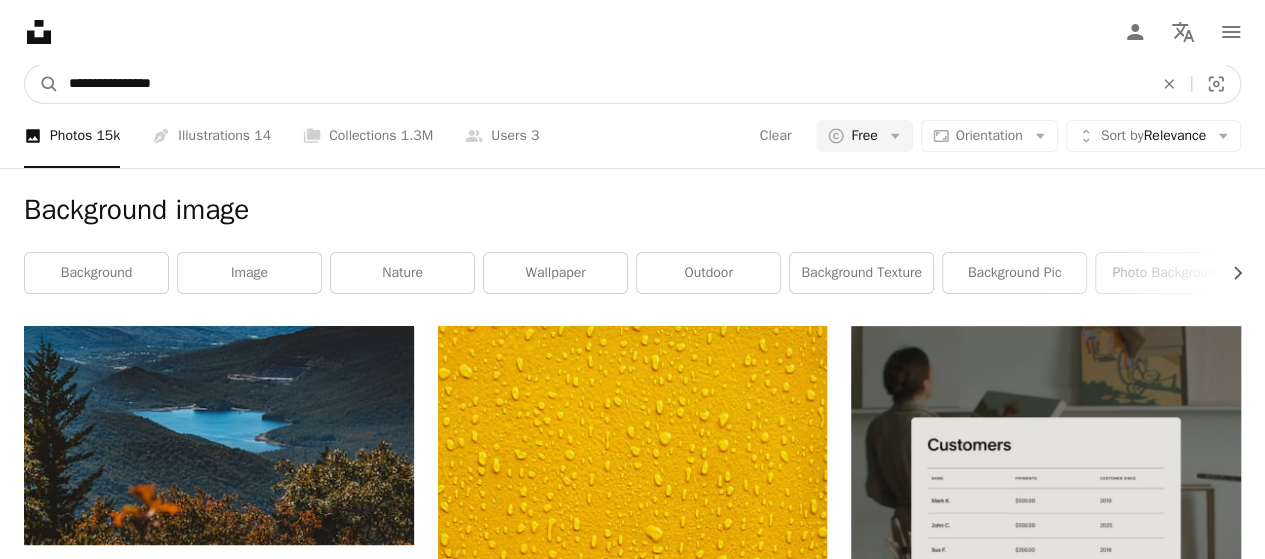 click on "**********" at bounding box center [603, 84] 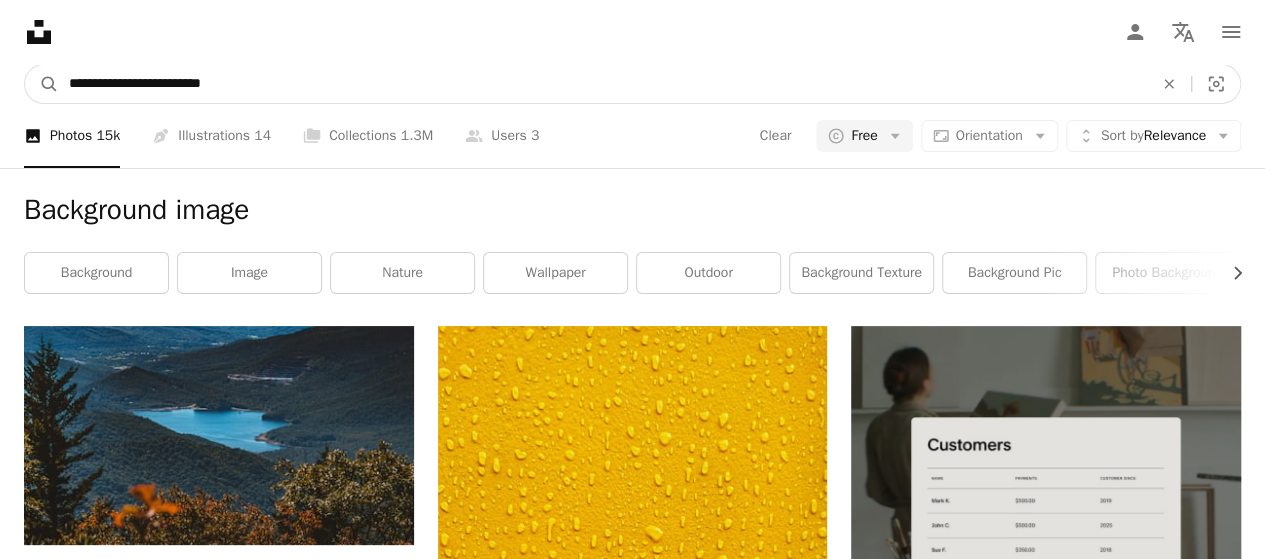 type on "**********" 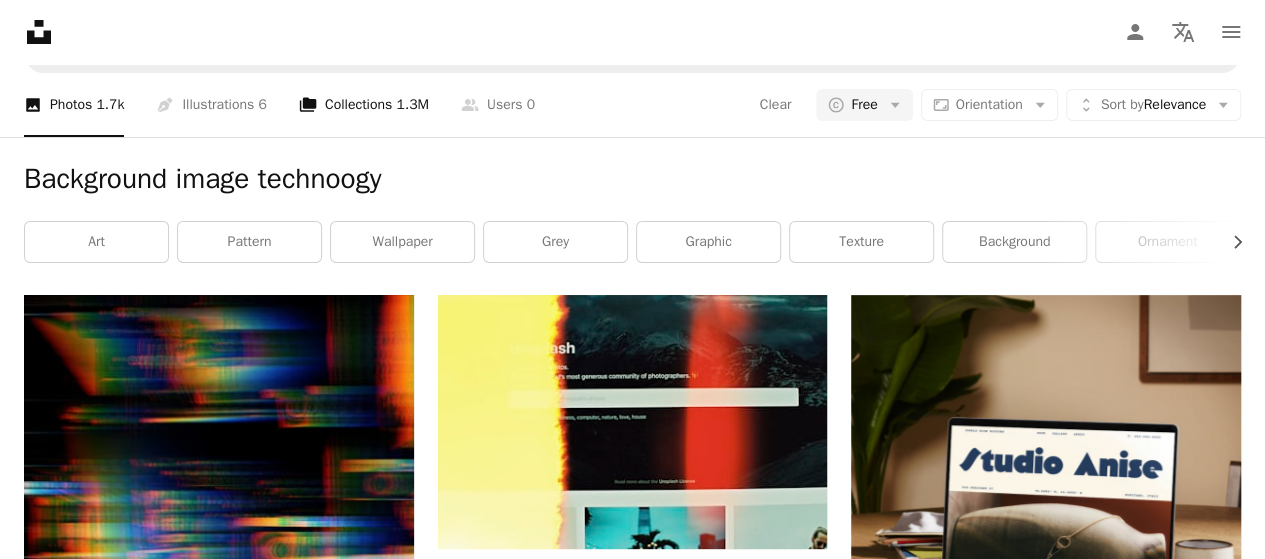 scroll, scrollTop: 0, scrollLeft: 0, axis: both 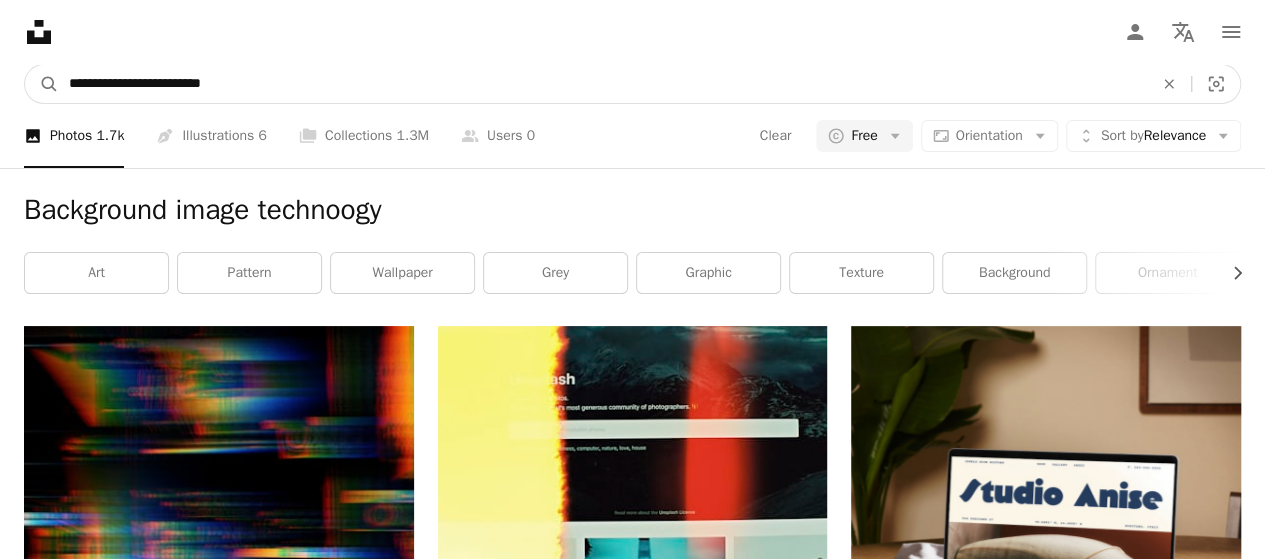 click on "**********" at bounding box center (603, 84) 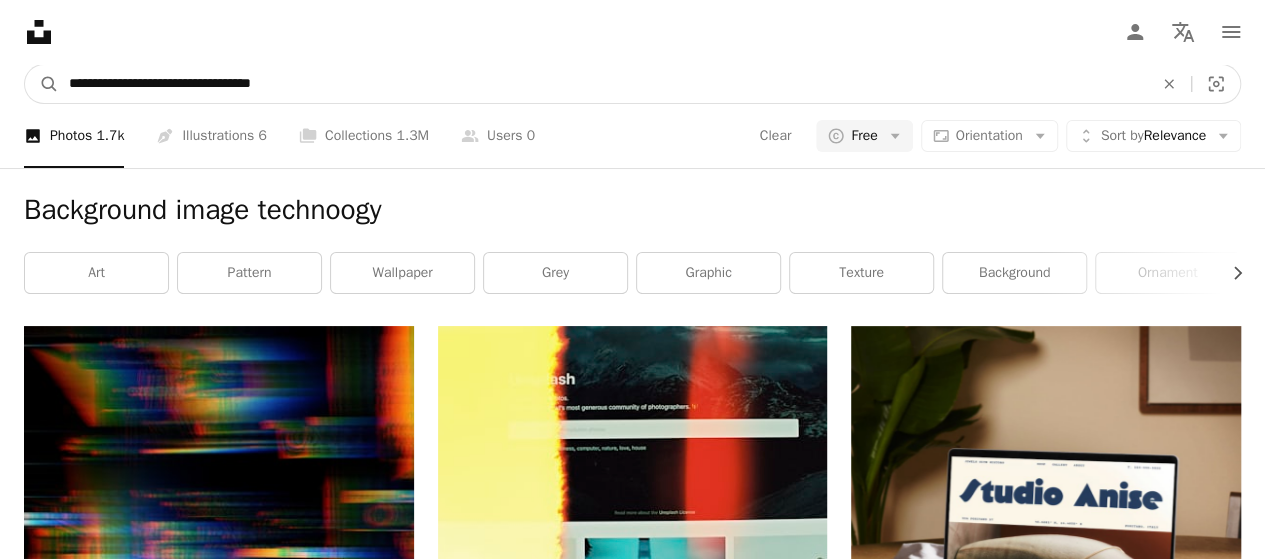 type on "**********" 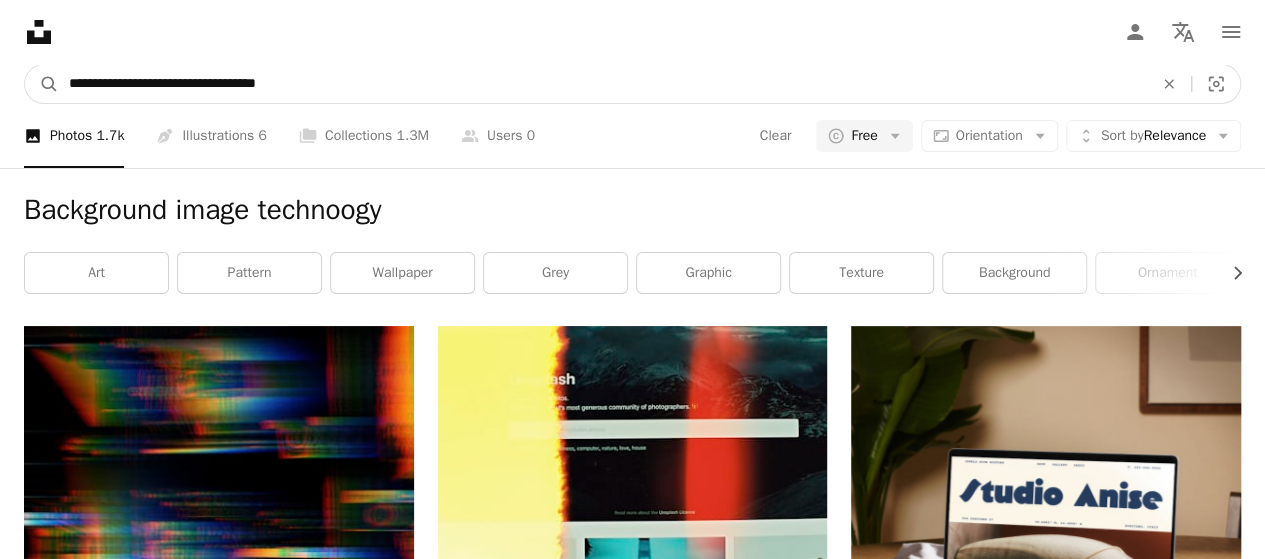 click on "A magnifying glass" at bounding box center (42, 84) 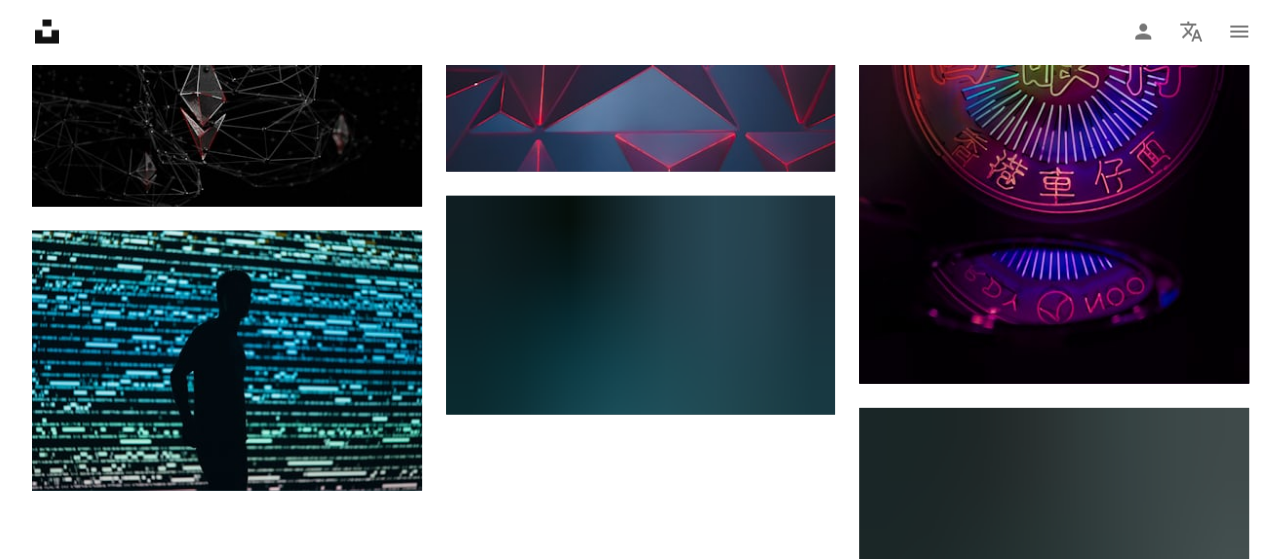 scroll, scrollTop: 2100, scrollLeft: 0, axis: vertical 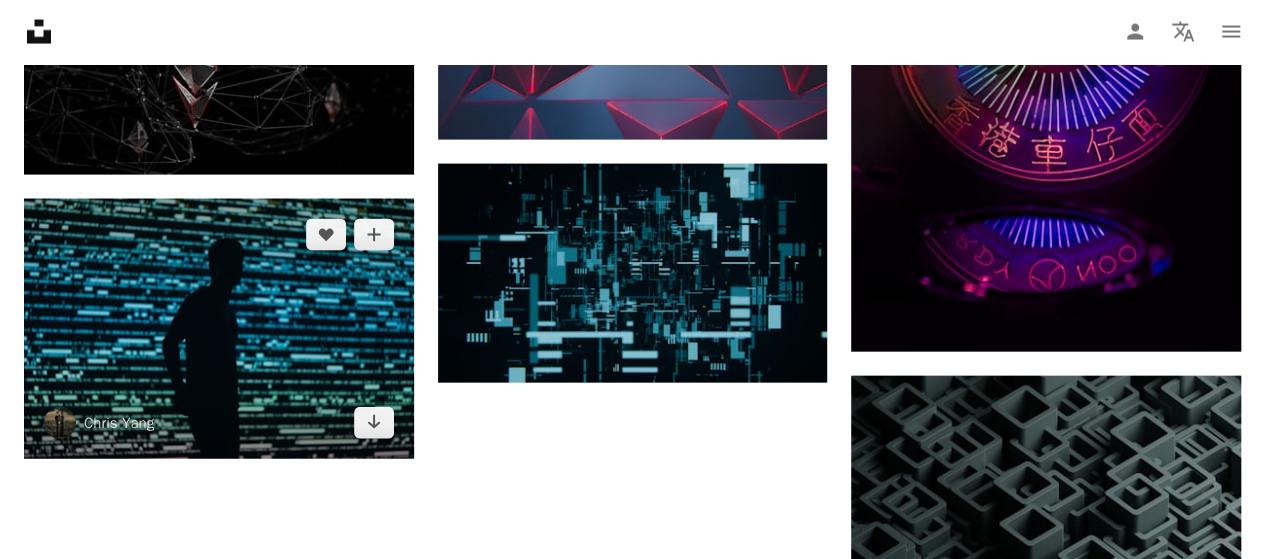 click at bounding box center (219, 329) 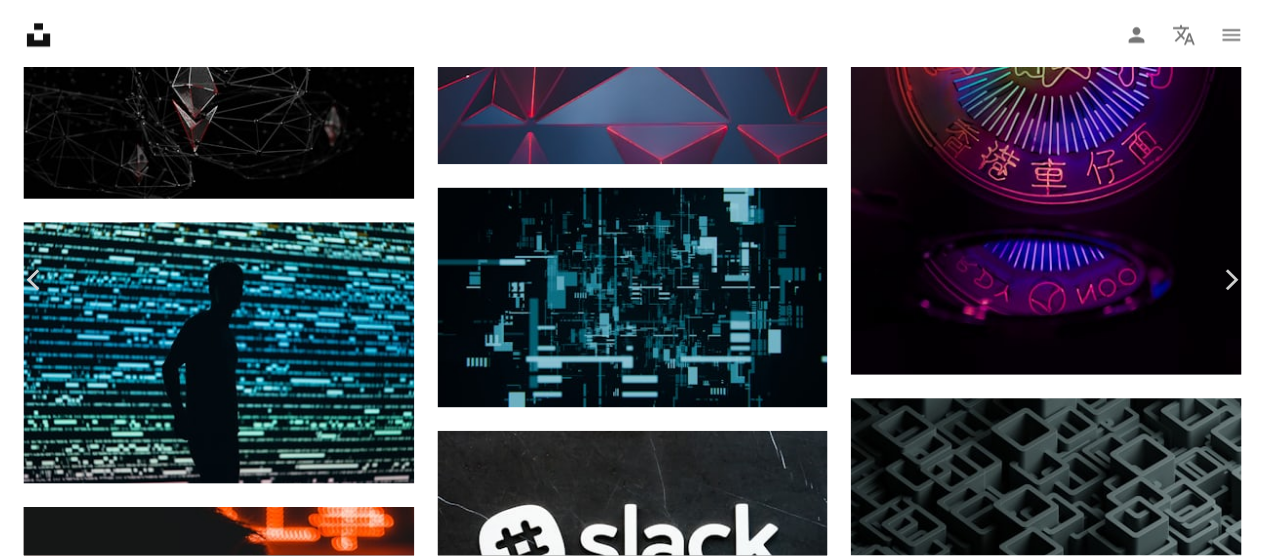 scroll, scrollTop: 0, scrollLeft: 0, axis: both 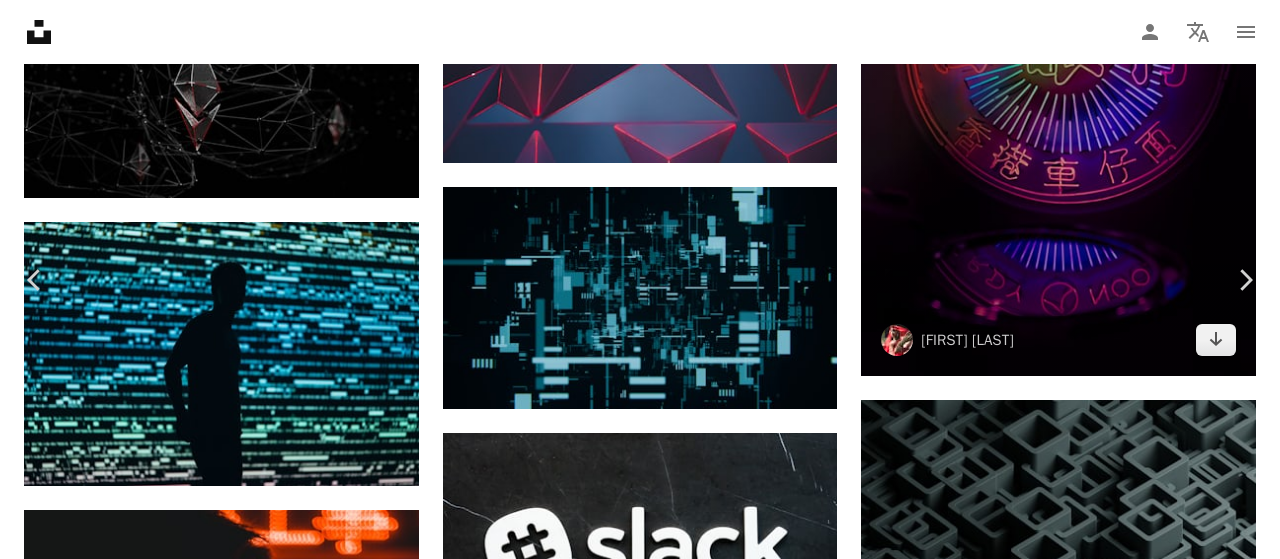 click on "An X shape Chevron left Chevron right [FIRST] [LAST]chrisyangchrisfilm A heart A plus sign Edit image   Plus sign for Unsplash+ Download free Chevron down Zoom in Views 3,849,919 Downloads 41,406 Featured in Photos A forward-right arrow Share Info icon Info More Actions Calendar outlined Published on  [MONTH] [DAY], [YEAR] Camera Canon, EOS-1D X Mark II Safety Free to use under the  Unsplash License monitor cctv anonymous spy surveillance imposter surveillance state human light wall lighting text silhouette crystal word sphere HD Wallpapers Browse premium related images on iStock  |  Save 20% with code UNSPLASH20 View more on iStock  ↗ Related images A heart A plus sign [FIRST] [LAST] Available for hire A checkmark inside of a circle Arrow pointing down Plus sign for Unsplash+ A heart A plus sign Getty Images For  Unsplash+ A lock   Download A heart A plus sign [FIRST] [LAST] Available for hire A checkmark inside of a circle Arrow pointing down A heart A plus sign [FIRST] [LAST] Arrow pointing down A heart A plus sign For" at bounding box center [640, 4747] 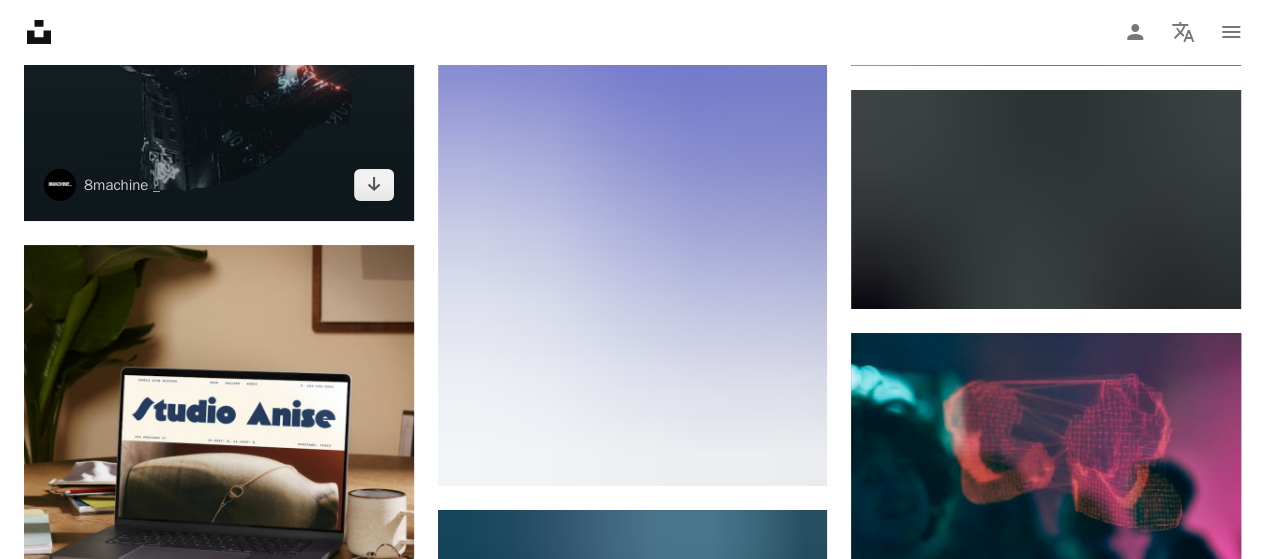 scroll, scrollTop: 3500, scrollLeft: 0, axis: vertical 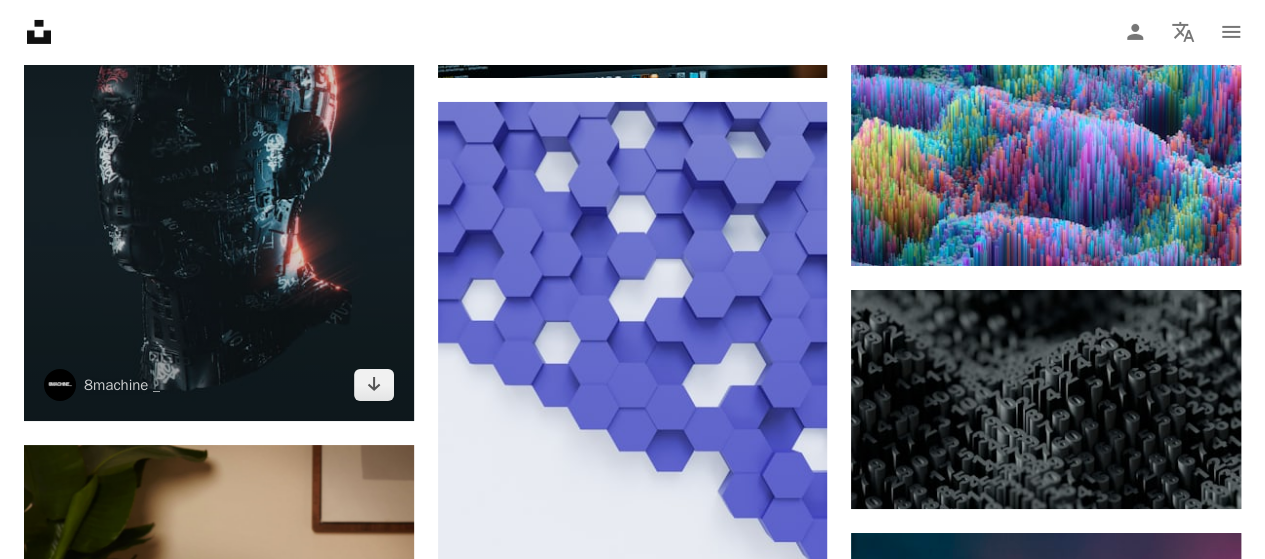 click at bounding box center (219, 177) 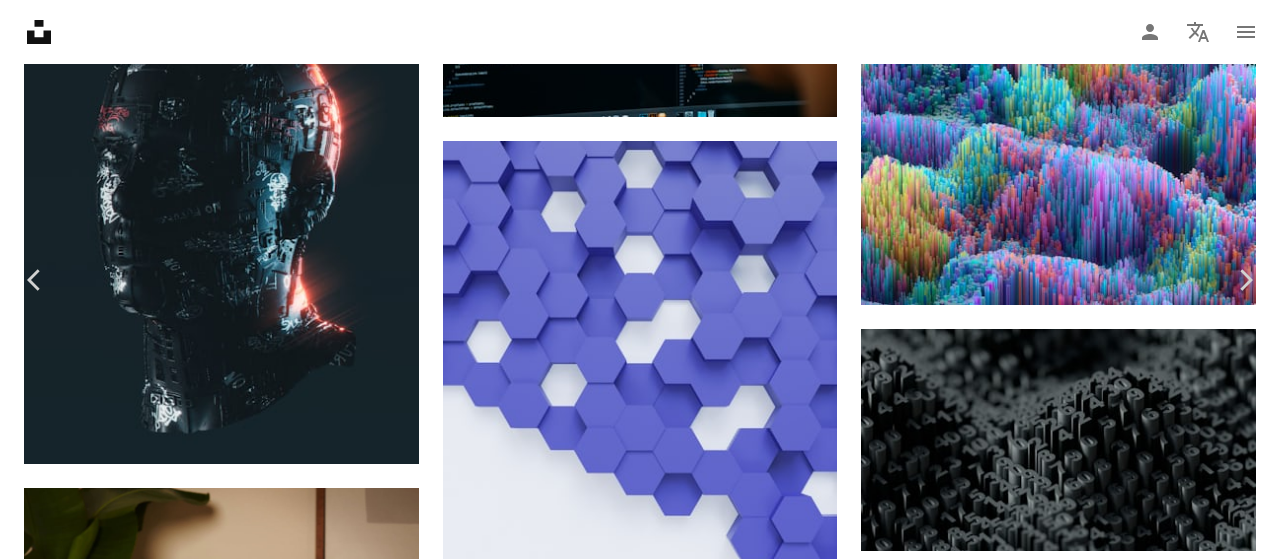 click on "An X shape Chevron left Chevron right 8machine _ 8machine_ A heart A plus sign Edit image   Plus sign for Unsplash+ Download free Chevron down Zoom in Views 951,129 Downloads 20,019 Featured in Photos A forward-right arrow Share Info icon Info More Actions The Head Of Wisdom Calendar outlined Published on  February 24, 2023 Safety Free to use under the  Unsplash License green dark background orange male green background graffiti dark green head character dark green wallpaper glow bloom graffiti art dark art 3d character character design woman wedding female adult Public domain images Browse premium related images on iStock  |  Save 20% with code UNSPLASH20 View more on iStock  ↗ Related images A heart A plus sign A Chosen Soul Available for hire A checkmark inside of a circle Arrow pointing down Plus sign for Unsplash+ A heart A plus sign A. C. For  Unsplash+ A lock   Download A heart A plus sign NNEX Available for hire A checkmark inside of a circle Arrow pointing down A heart A plus sign Lucas Andrade" at bounding box center [640, 3347] 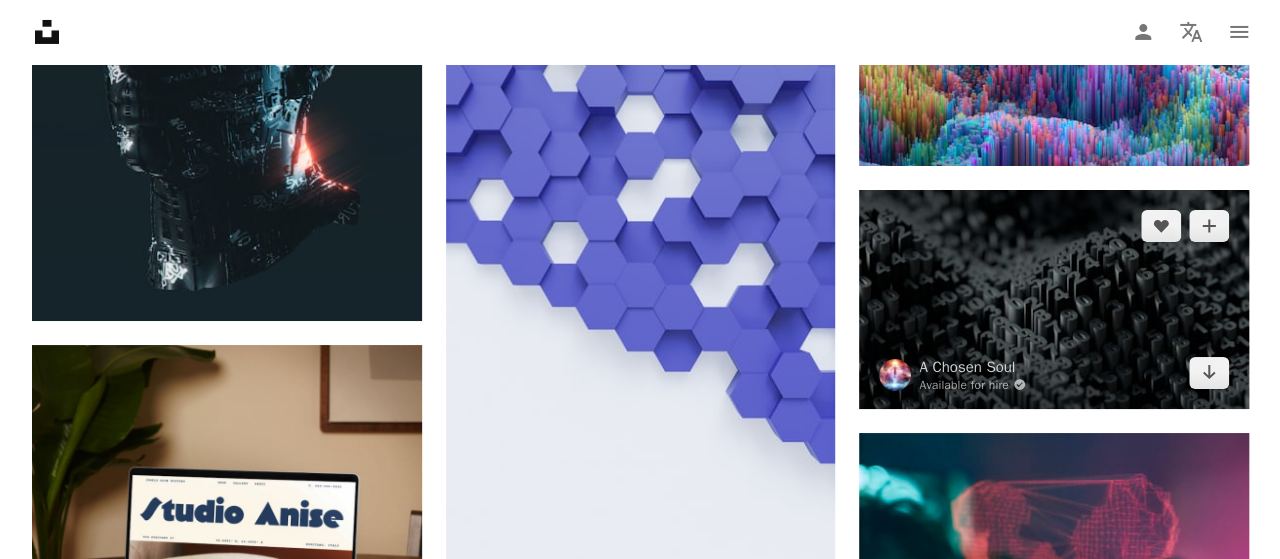scroll, scrollTop: 3600, scrollLeft: 0, axis: vertical 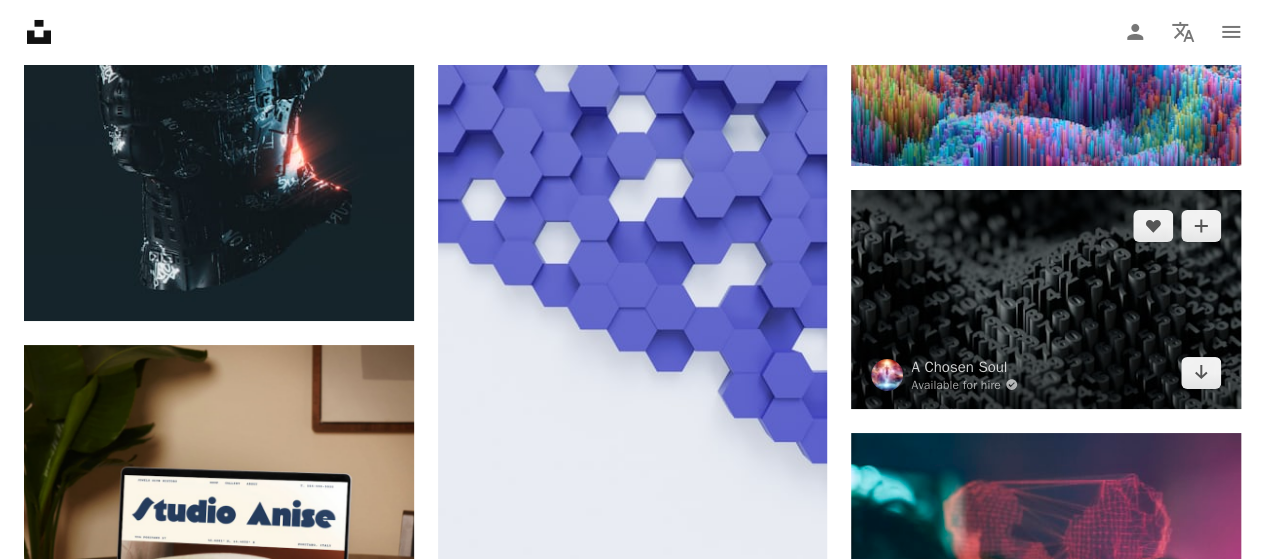 click at bounding box center [1046, 299] 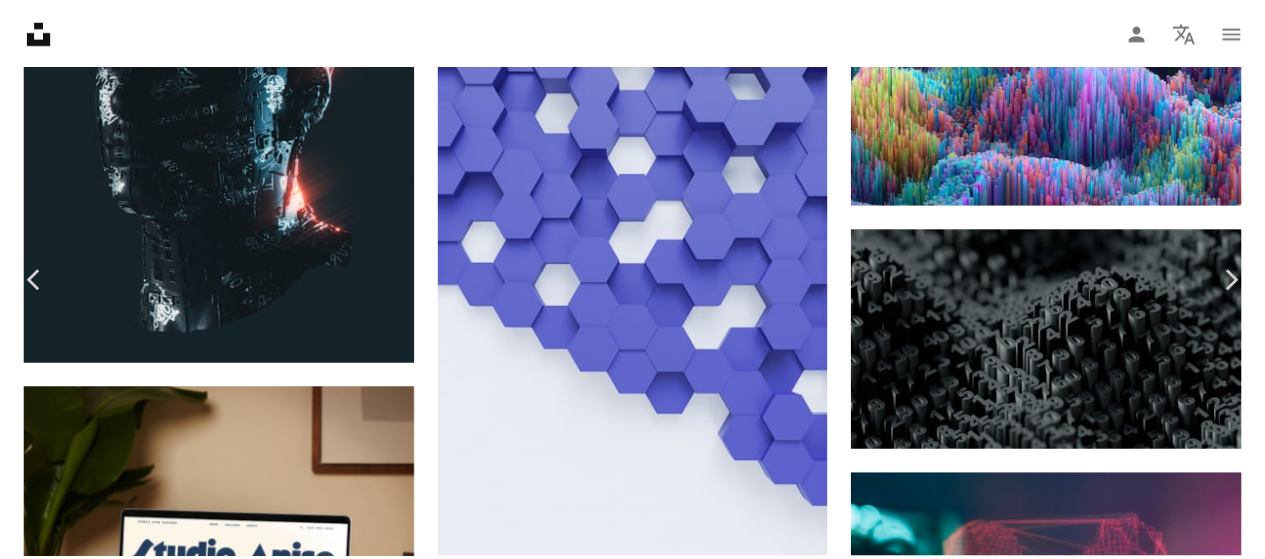 scroll, scrollTop: 200, scrollLeft: 0, axis: vertical 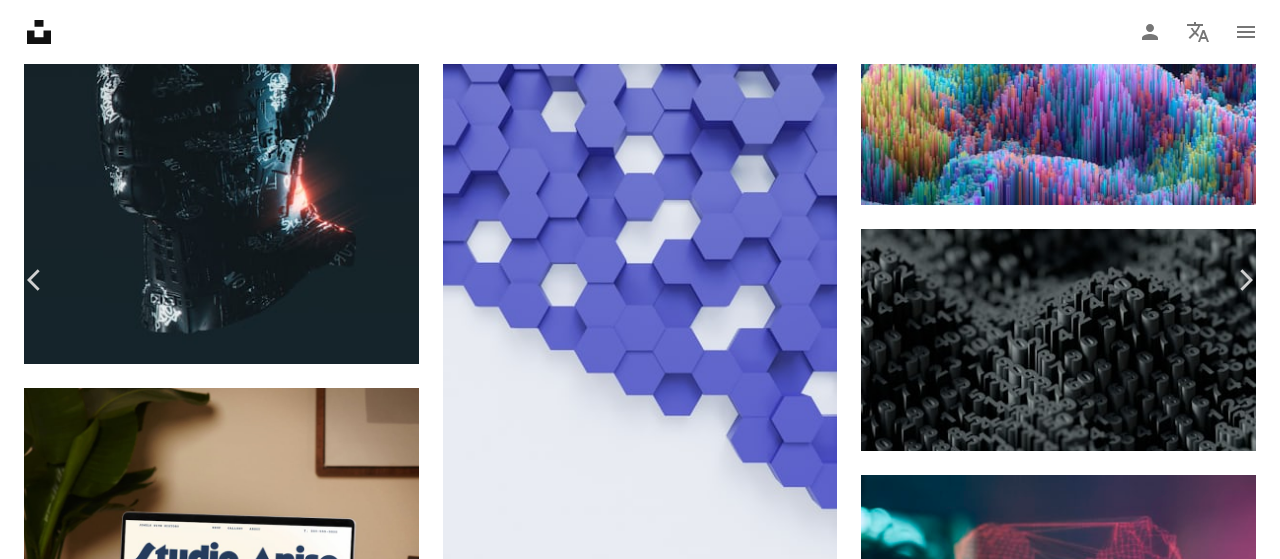 click on "**********" at bounding box center (640, -316) 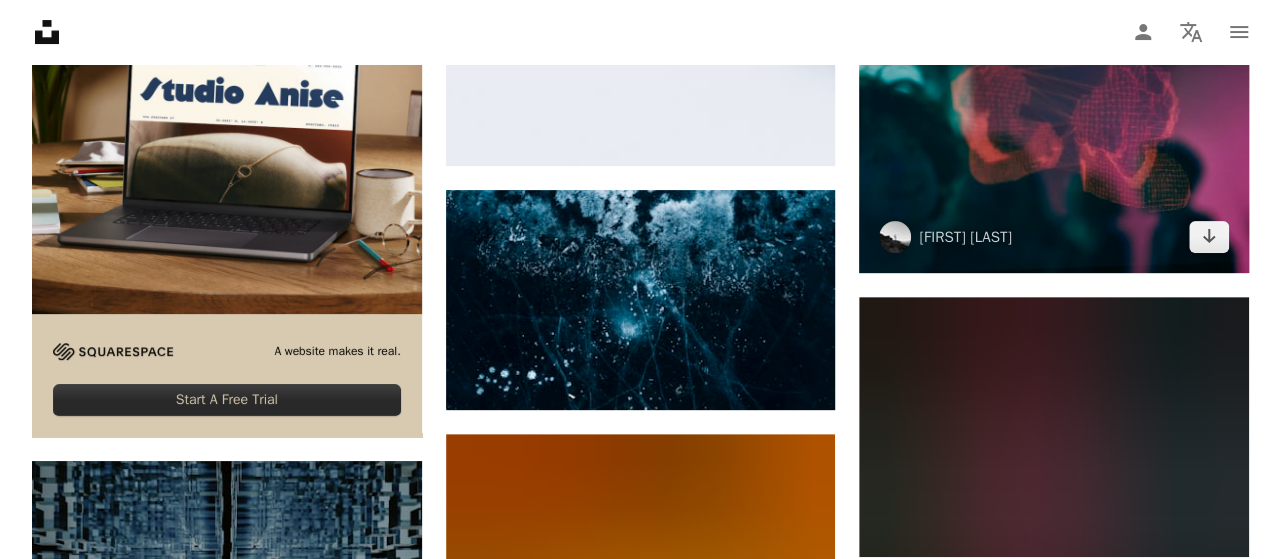 scroll, scrollTop: 3900, scrollLeft: 0, axis: vertical 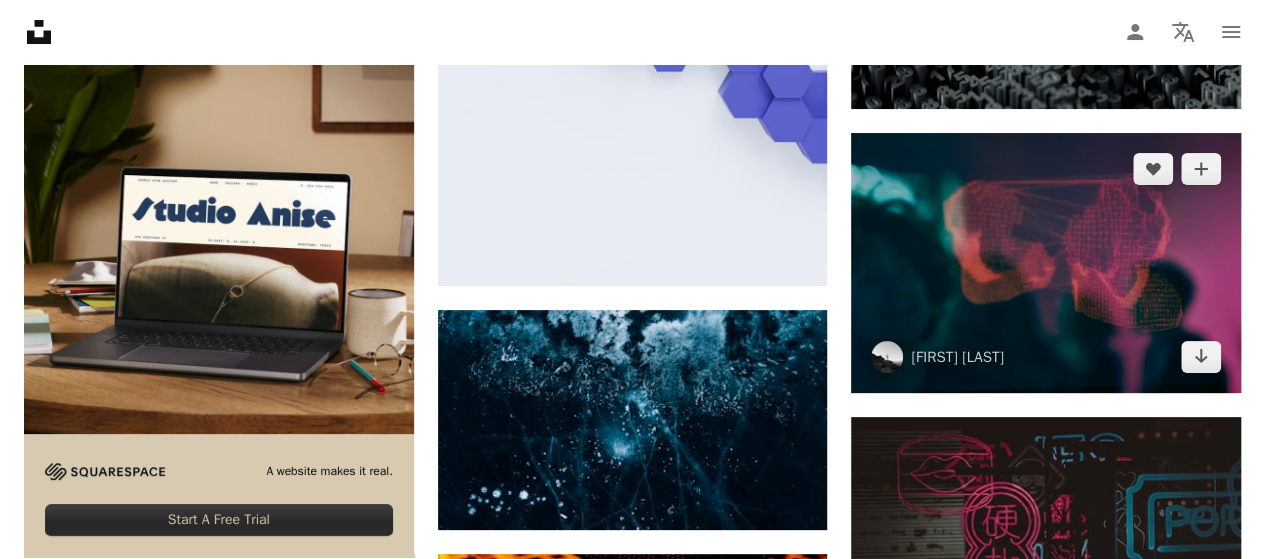 click at bounding box center [1046, 263] 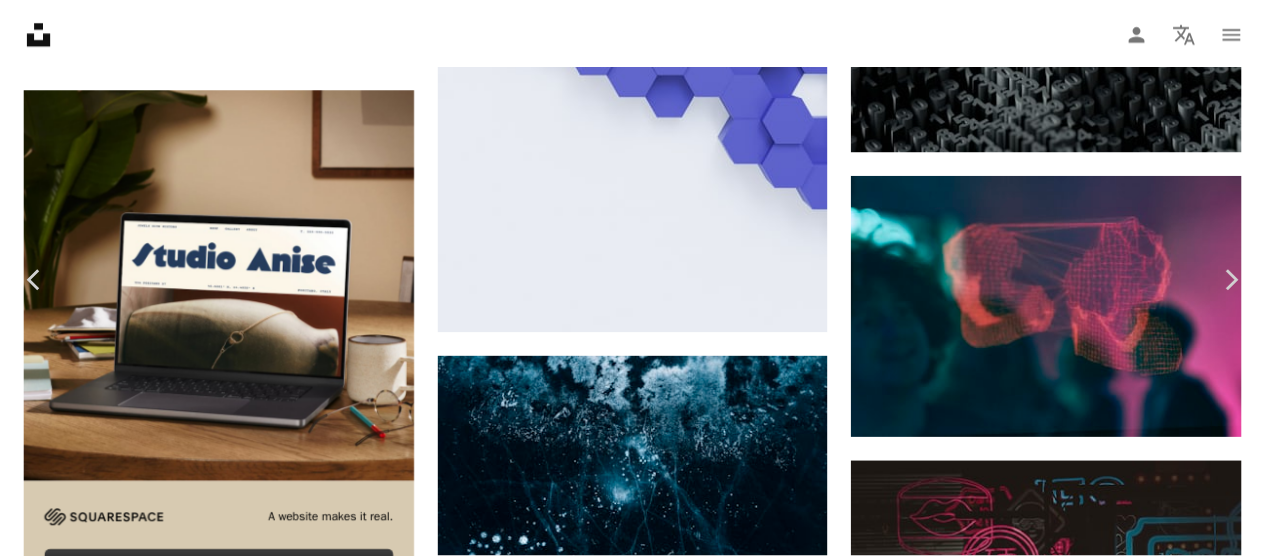 scroll, scrollTop: 0, scrollLeft: 0, axis: both 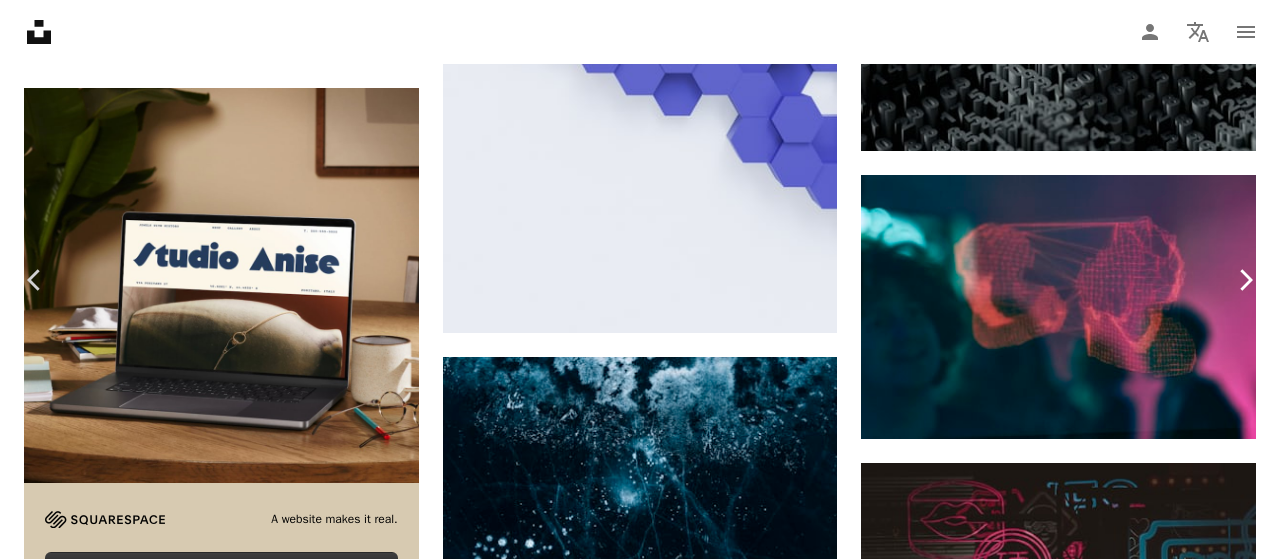 click on "Chevron right" 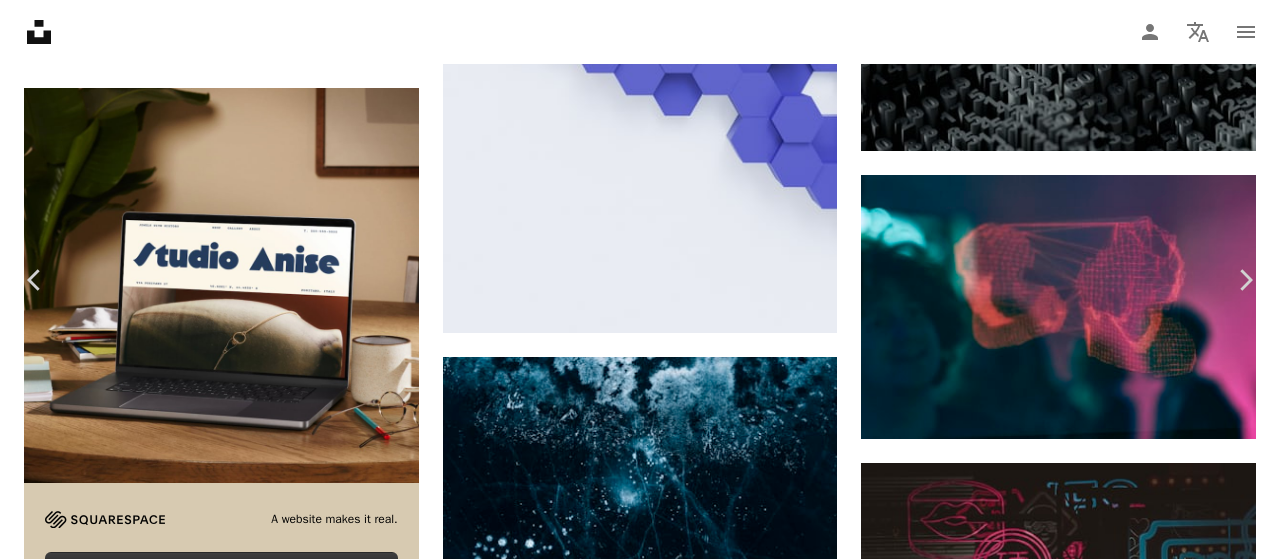 click on "An X shape" at bounding box center (20, 20) 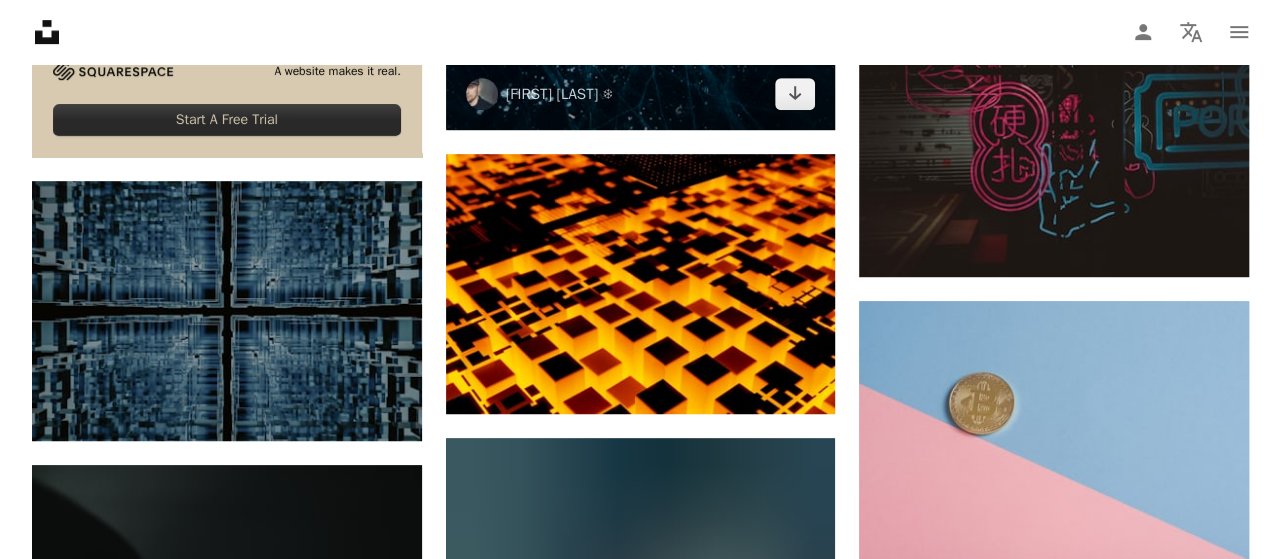 scroll, scrollTop: 4100, scrollLeft: 0, axis: vertical 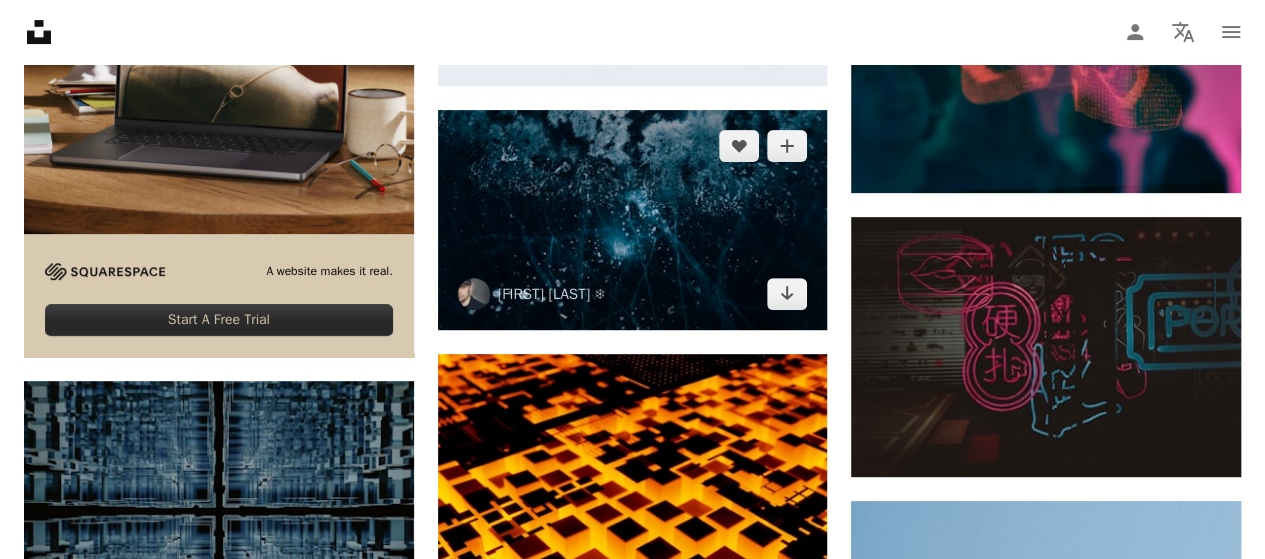 click at bounding box center (633, 219) 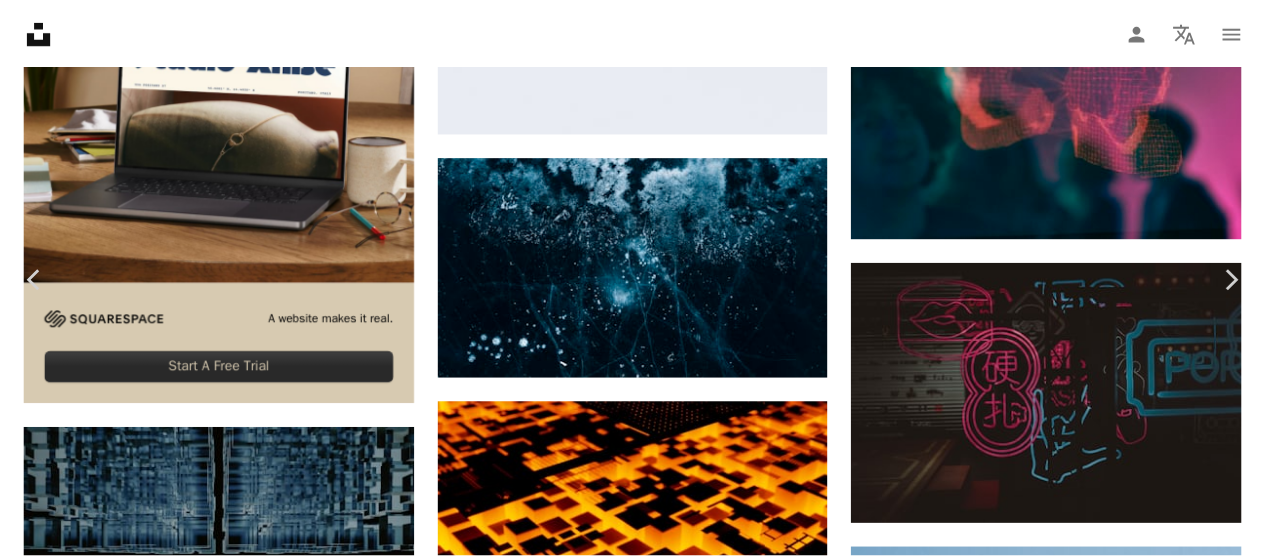 scroll, scrollTop: 0, scrollLeft: 0, axis: both 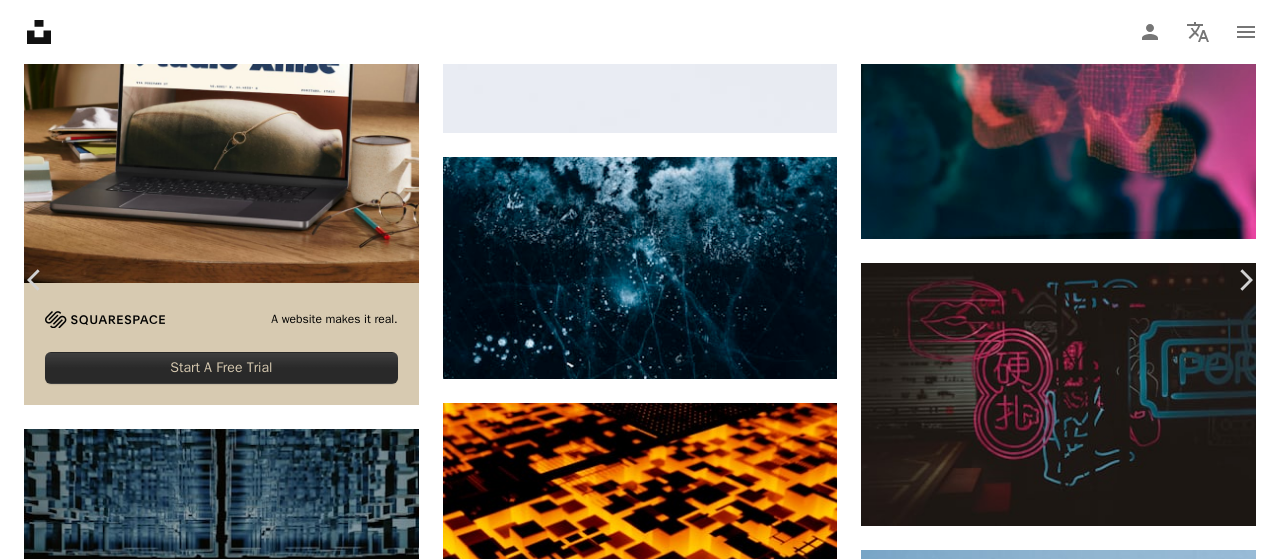 click on "An X shape Chevron left Chevron right [FIRST] [LAST] ❄ maxzzerzz A heart A plus sign Edit image   Plus sign for Unsplash+ Download free Chevron down Zoom in Views 320,280 Downloads 4,037 Featured in Photos A forward-right arrow Share Info icon Info More Actions ICE Calendar outlined Published on  May 8, 2022 Camera SONY, ILCE-7R Safety Free to use under the  Unsplash License wallpaper blue winter snow pattern white ice cold snowflake kazakhstan frost astana icebreaker freeze space grey universe outdoors astronomy outer space HD Wallpapers Browse premium related images on iStock  |  Save 20% with code UNSPLASH20 View more on iStock  ↗ Related images A heart A plus sign Pawel Czerwinski Arrow pointing down A heart A plus sign Daud Balling Arrow pointing down A heart A plus sign Janke Laskowski Arrow pointing down A heart A plus sign gryffyn m Available for hire A checkmark inside of a circle Arrow pointing down Plus sign for Unsplash+ A heart A plus sign Flying Object For  Unsplash+ A lock   Download A heart" at bounding box center [640, 4724] 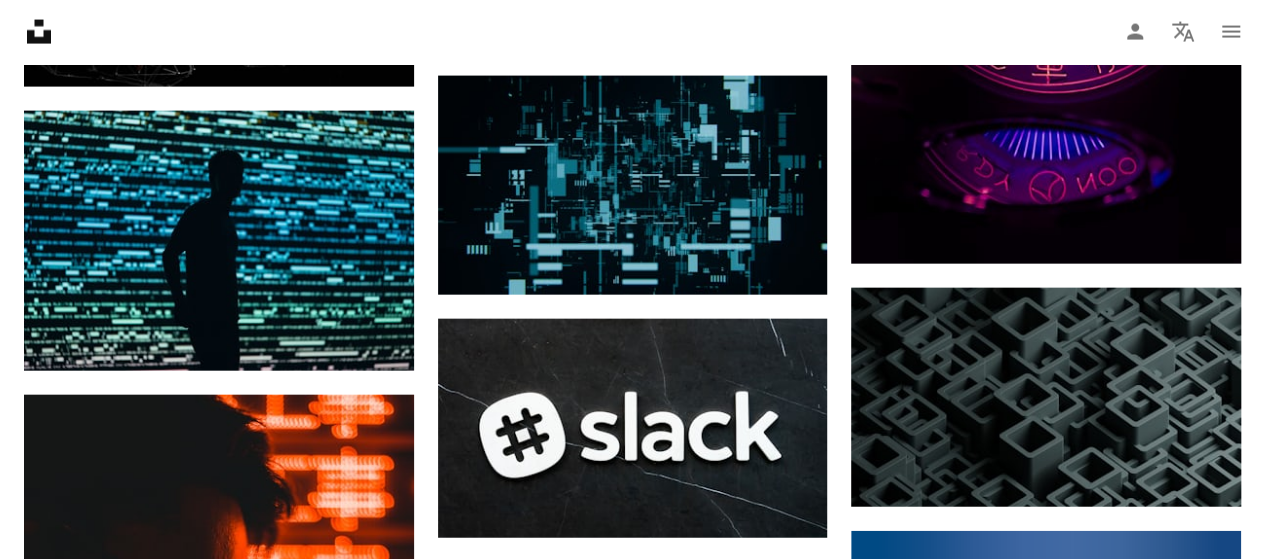 scroll, scrollTop: 2000, scrollLeft: 0, axis: vertical 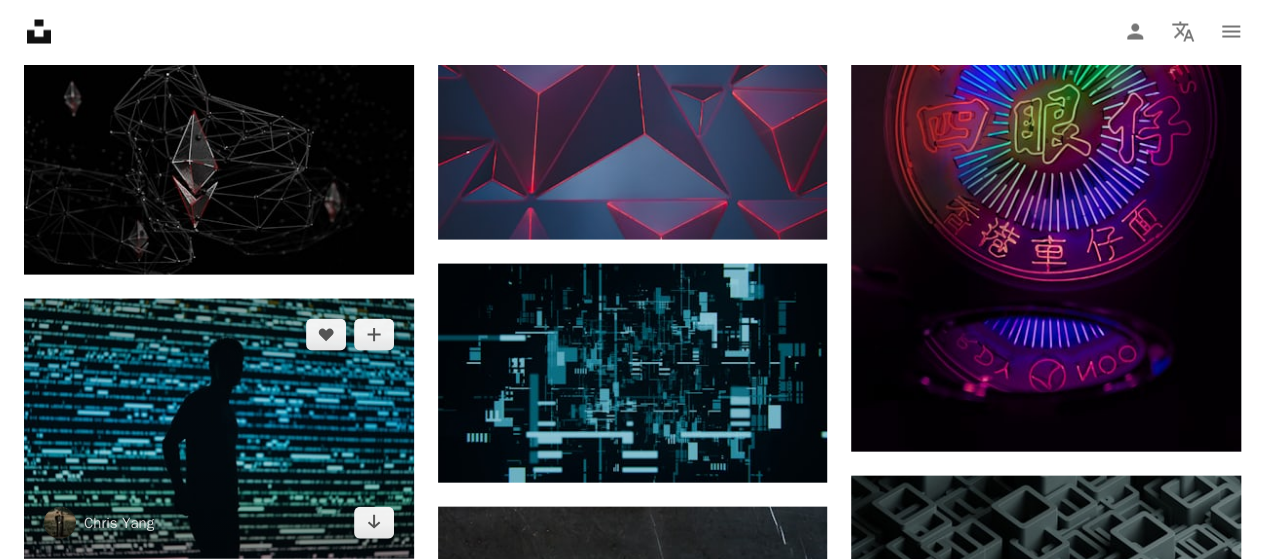 click at bounding box center (219, 429) 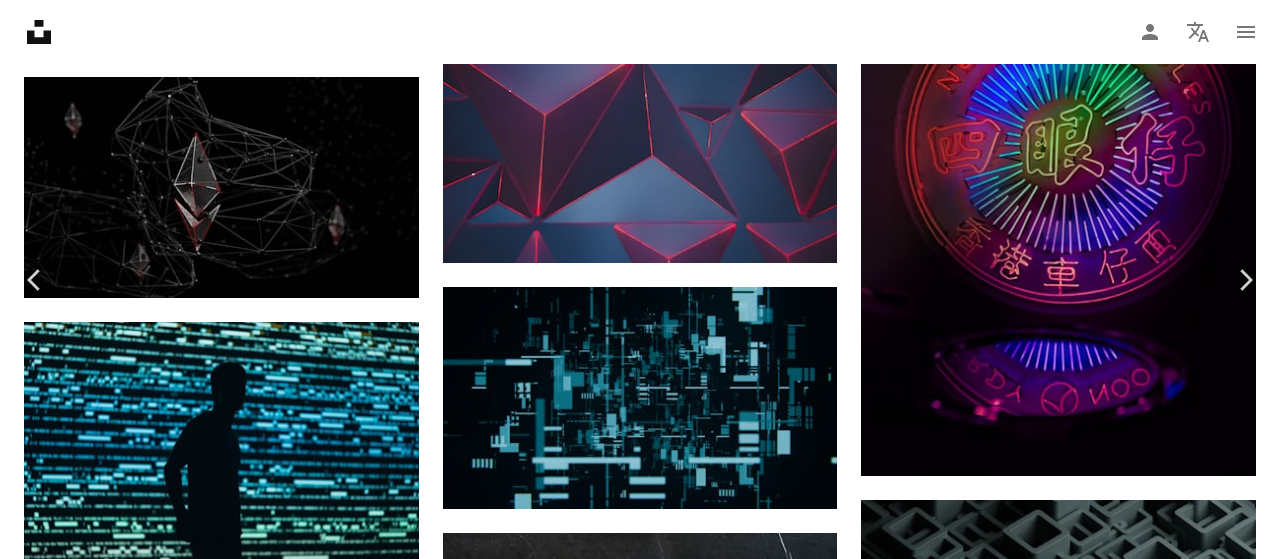 click on "An X shape Chevron left Chevron right [FIRST] [LAST]chrisyangchrisfilm A heart A plus sign Edit image   Plus sign for Unsplash+ Download free Chevron down Zoom in Views 3,849,919 Downloads 41,406 Featured in Photos A forward-right arrow Share Info icon Info More Actions Calendar outlined Published on  [MONTH] [DAY], [YEAR] Camera Canon, EOS-1D X Mark II Safety Free to use under the  Unsplash License monitor cctv anonymous spy surveillance imposter surveillance state human light wall lighting text silhouette crystal word sphere HD Wallpapers Browse premium related images on iStock  |  Save 20% with code UNSPLASH20 View more on iStock  ↗ Related images A heart A plus sign [FIRST] [LAST] Available for hire A checkmark inside of a circle Arrow pointing down Plus sign for Unsplash+ A heart A plus sign Getty Images For  Unsplash+ A lock   Download A heart A plus sign [FIRST] [LAST] Available for hire A checkmark inside of a circle Arrow pointing down A heart A plus sign [FIRST] [LAST] Arrow pointing down A heart A plus sign For" at bounding box center [640, 6825] 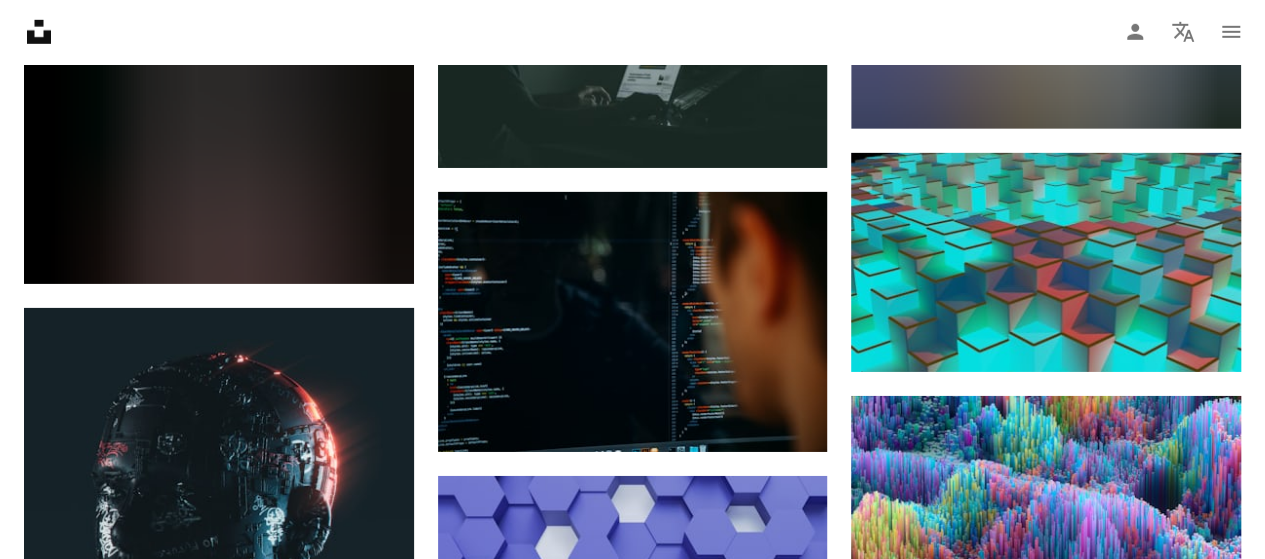 scroll, scrollTop: 3500, scrollLeft: 0, axis: vertical 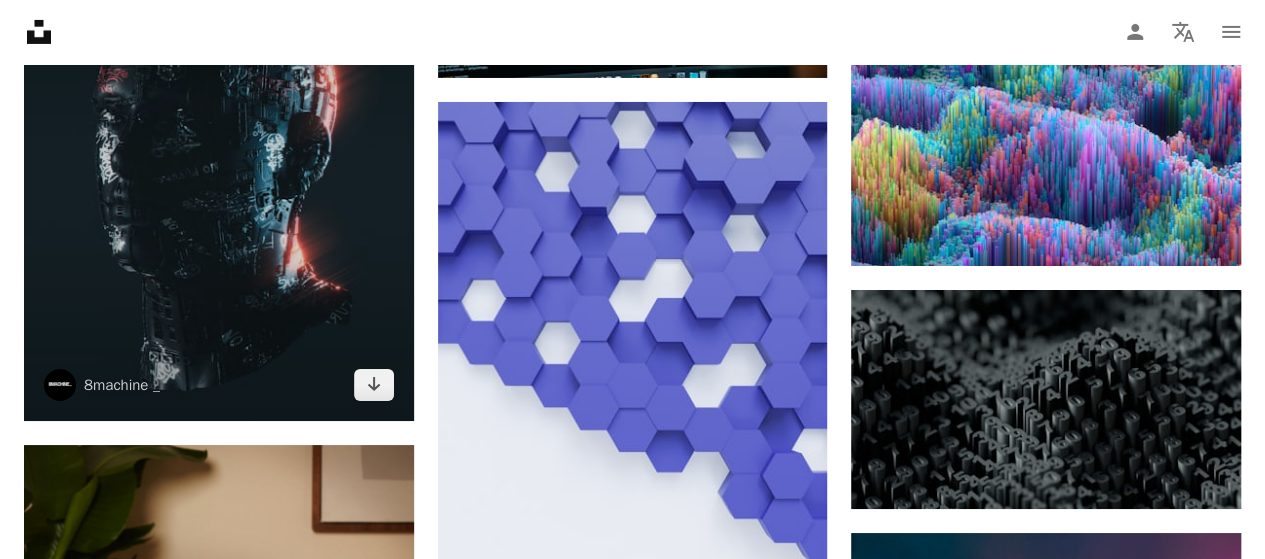 click at bounding box center (219, 177) 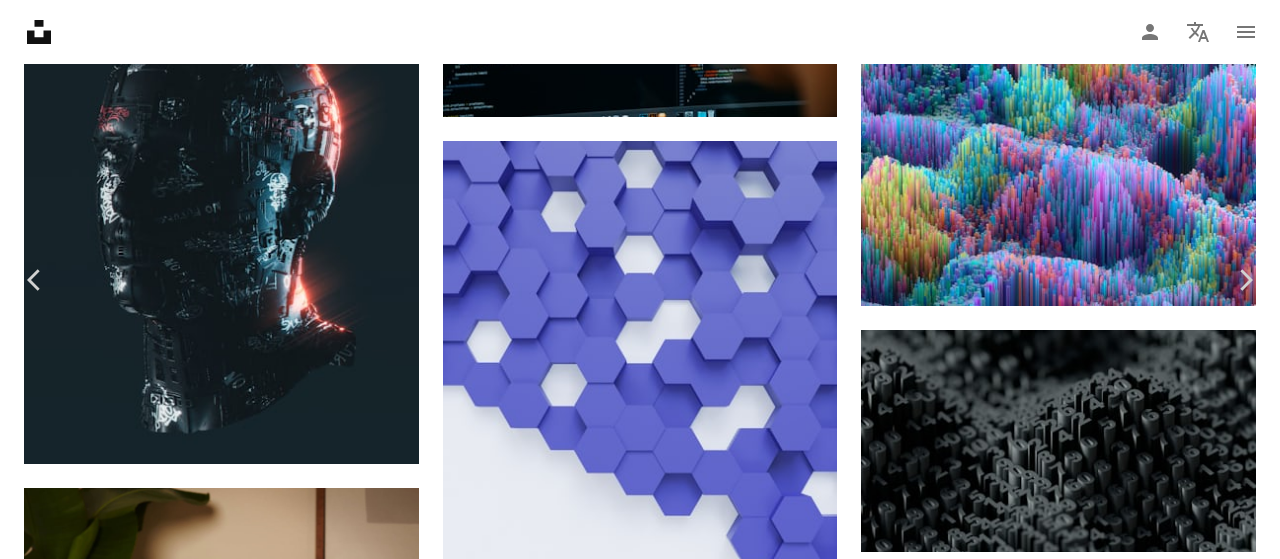 click on "An X shape Chevron left Chevron right 8machine _ 8machine_ A heart A plus sign Edit image   Plus sign for Unsplash+ Download free Chevron down Zoom in Views 951,129 Downloads 20,019 Featured in Photos A forward-right arrow Share Info icon Info More Actions The Head Of Wisdom Calendar outlined Published on  February 24, 2023 Safety Free to use under the  Unsplash License green dark background orange male green background graffiti dark green head character dark green wallpaper glow bloom graffiti art dark art 3d character character design woman wedding female adult Public domain images Browse premium related images on iStock  |  Save 20% with code UNSPLASH20 View more on iStock  ↗ Related images A heart A plus sign A Chosen Soul Available for hire A checkmark inside of a circle Arrow pointing down Plus sign for Unsplash+ A heart A plus sign A. C. For  Unsplash+ A lock   Download A heart A plus sign NNEX Available for hire A checkmark inside of a circle Arrow pointing down A heart A plus sign Lucas Andrade" at bounding box center [640, 5325] 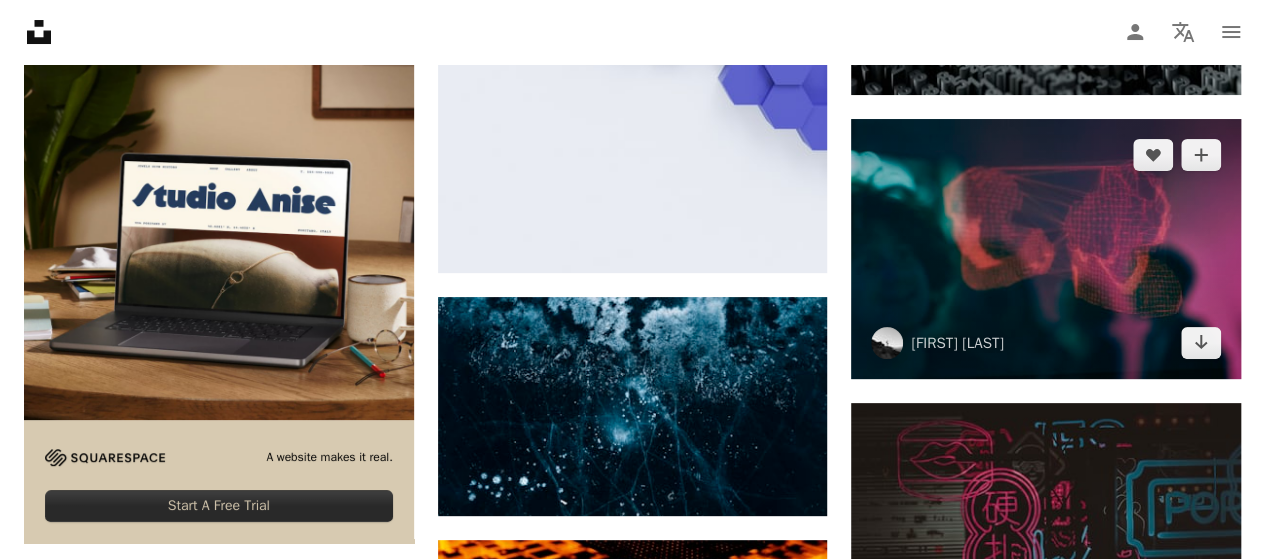 scroll, scrollTop: 3900, scrollLeft: 0, axis: vertical 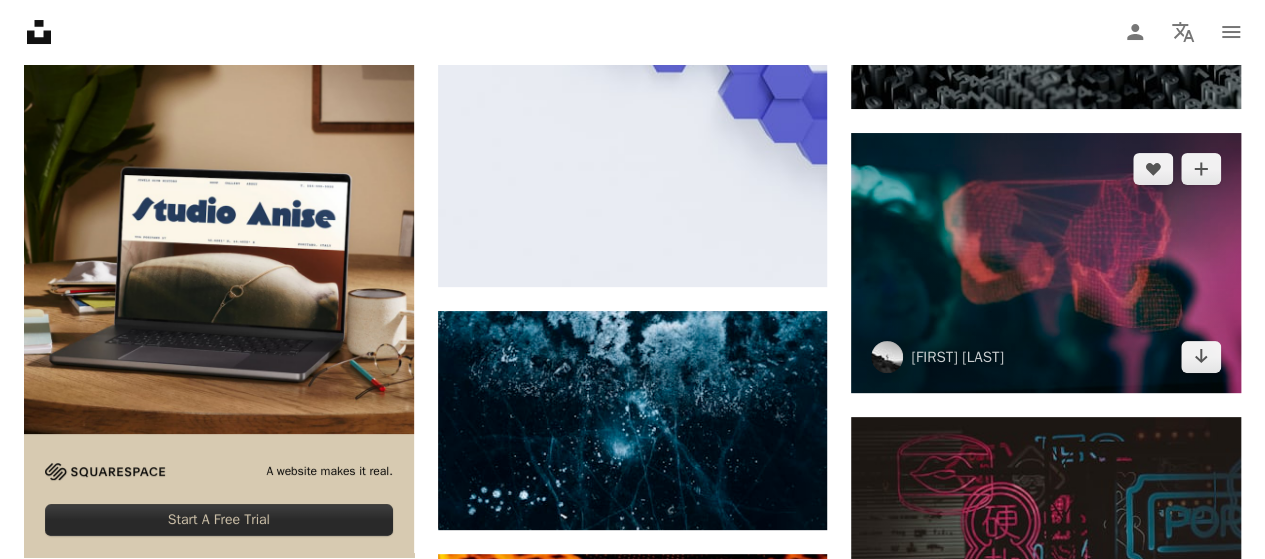 click at bounding box center (1046, 263) 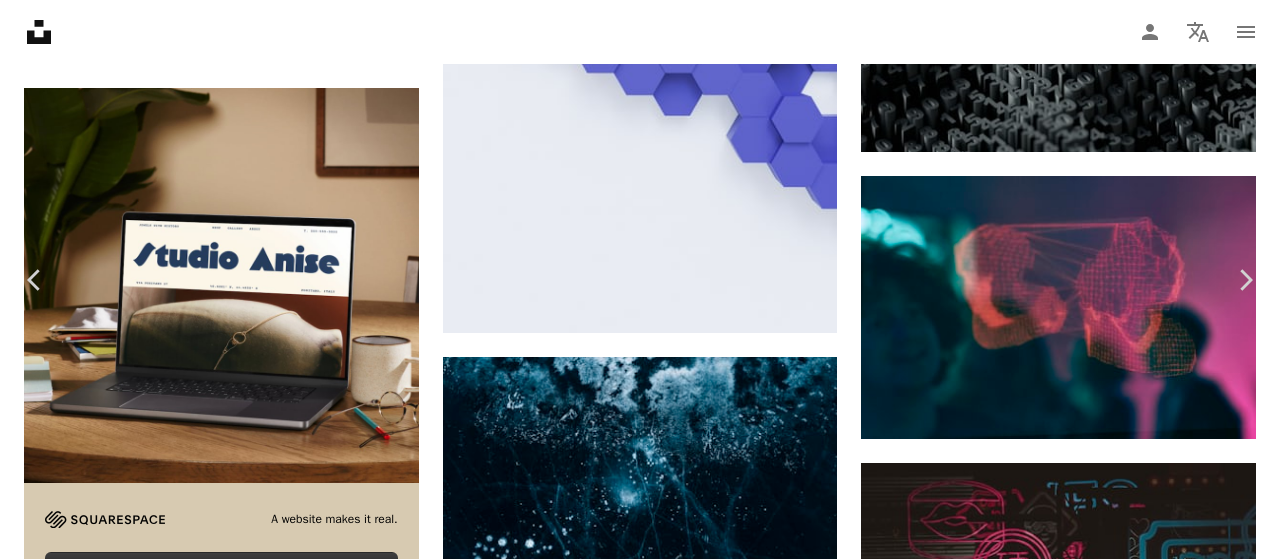 click on "An X shape Chevron left Chevron right [FIRST] [LAST] [USERNAME] A heart A plus sign Edit image   Plus sign for Unsplash+ Download free Chevron down Zoom in Views 3,876,709 Downloads 41,405 Featured in Photos ,  Technology A forward-right arrow Share Info icon Info More Actions A map marker [INSTITUTION], [CITY], [COUNTRY] Calendar outlined Published on  September 29, 2018 Camera FUJIFILM, X-T1 Safety Free to use under the  Unsplash License human people digital united states santa clarita Free pictures Browse premium related images on iStock  |  Save 20% with code UNSPLASH20 View more on iStock  ↗ Related images A heart A plus sign Meg Available for hire A checkmark inside of a circle Arrow pointing down Plus sign for Unsplash+ A heart A plus sign Getty Images For  Unsplash+ A lock   Download A heart A plus sign Hikmet Arrow pointing down A heart A plus sign Kristina Arrow pointing down A heart A plus sign Danielle-Claude Bélanger Arrow pointing down A heart A plus sign A heart" at bounding box center (640, 4925) 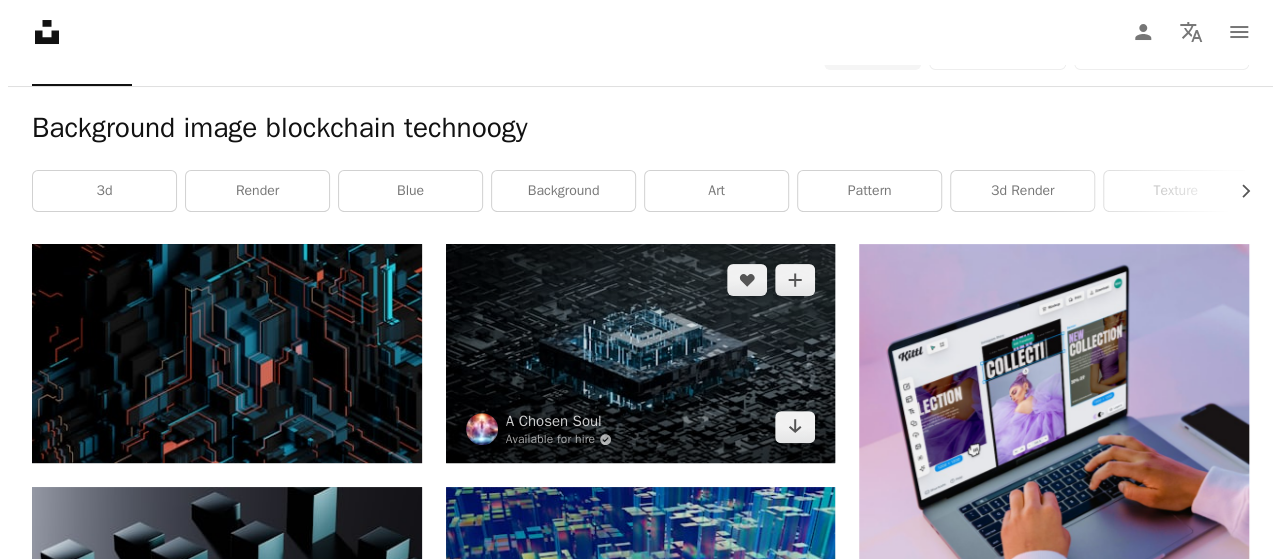 scroll, scrollTop: 100, scrollLeft: 0, axis: vertical 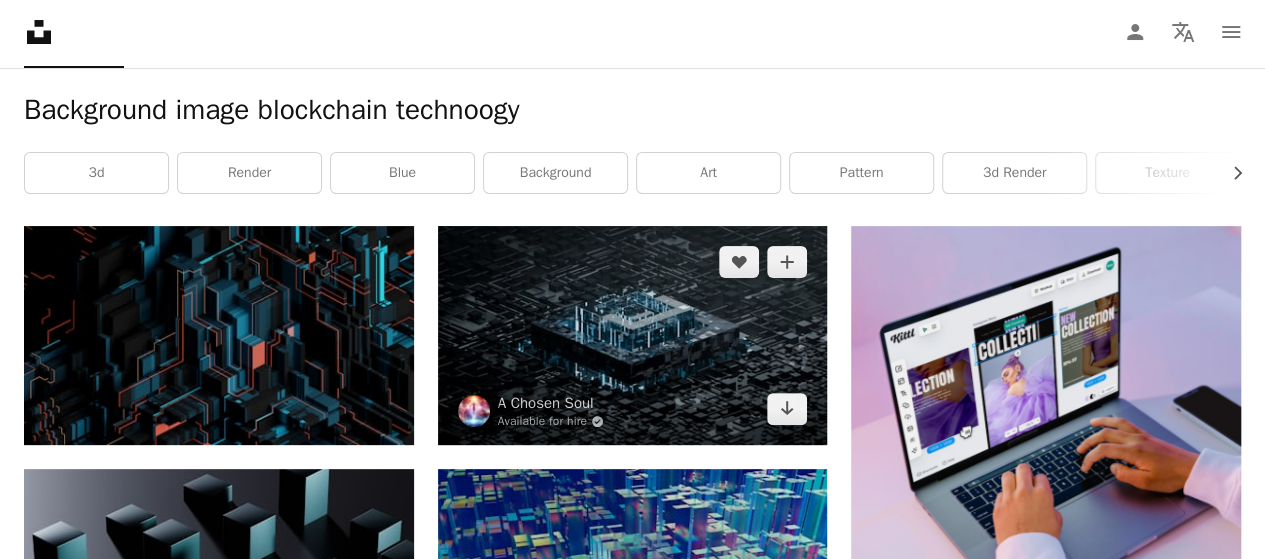 click at bounding box center (633, 335) 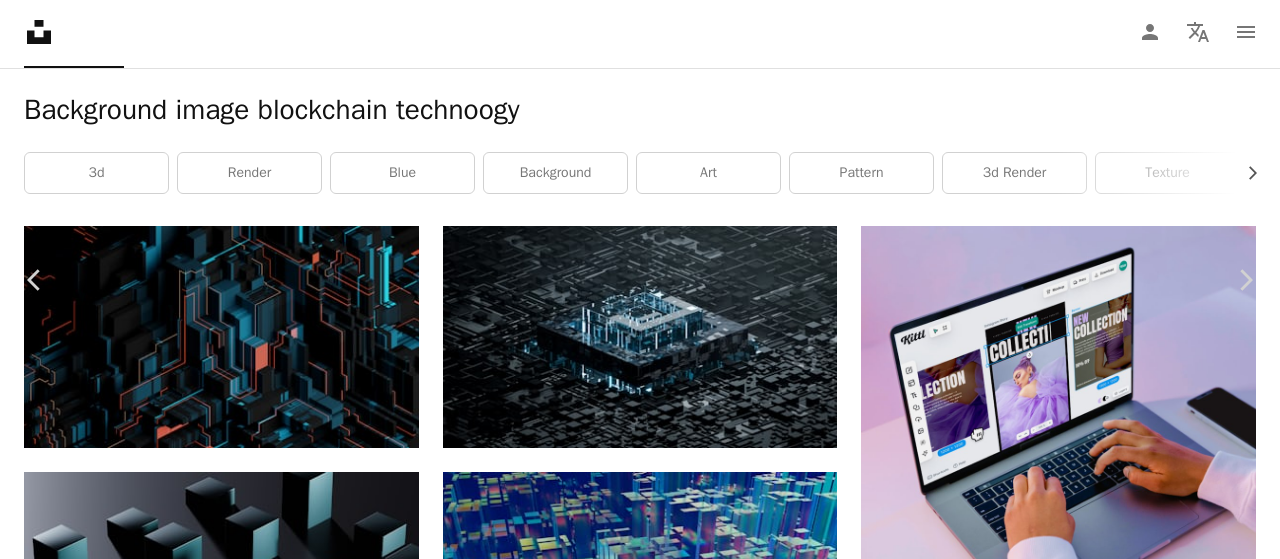 drag, startPoint x: 566, startPoint y: 264, endPoint x: 995, endPoint y: 159, distance: 441.66278 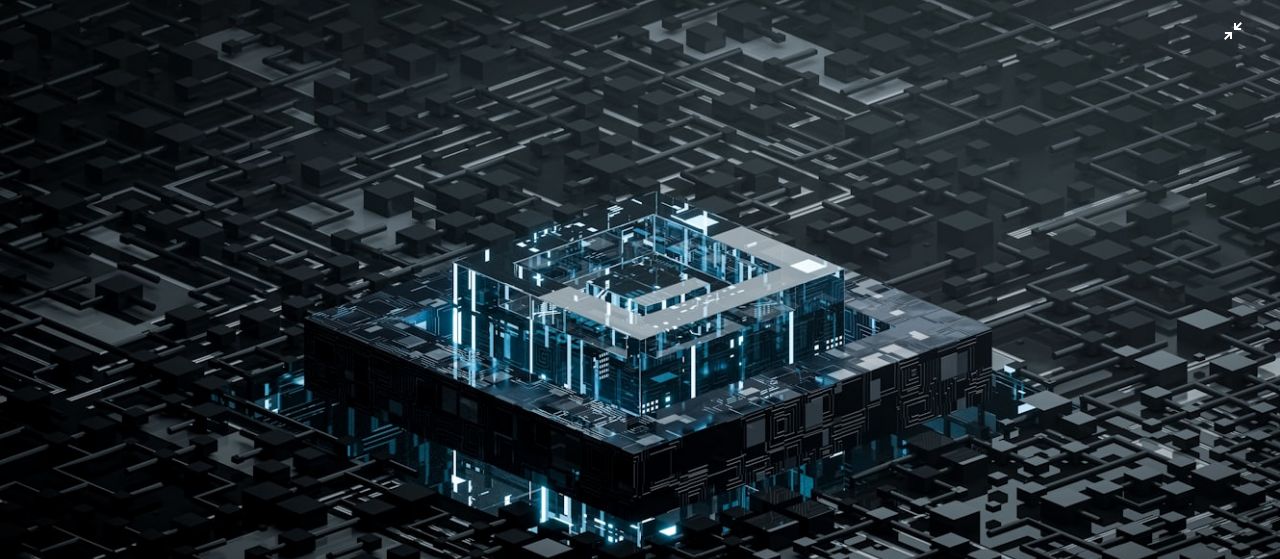scroll, scrollTop: 72, scrollLeft: 0, axis: vertical 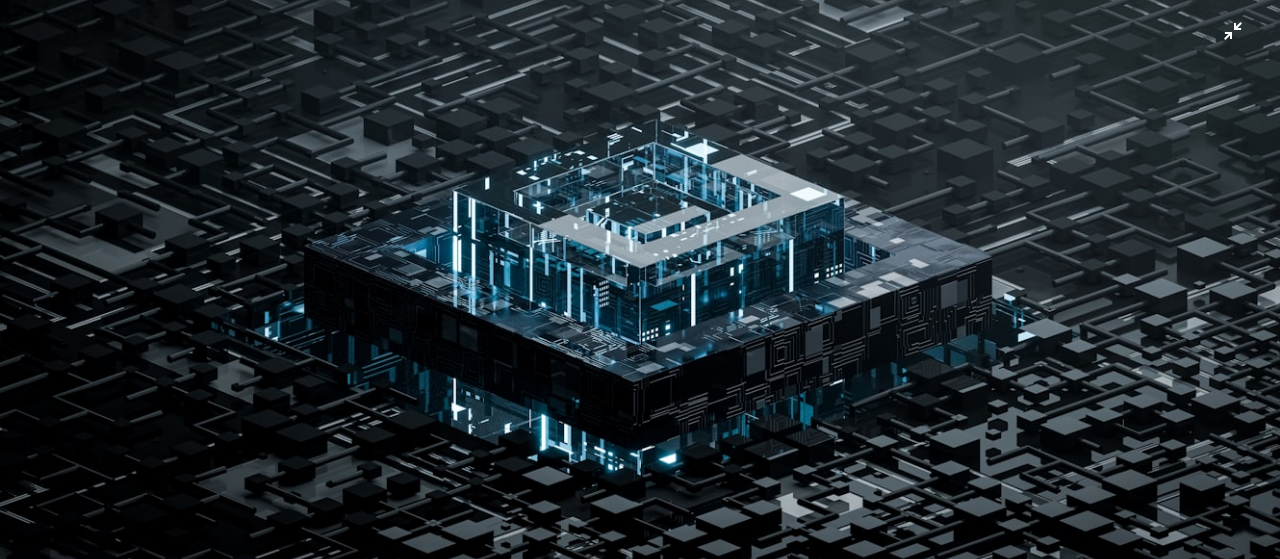 click at bounding box center (640, 287) 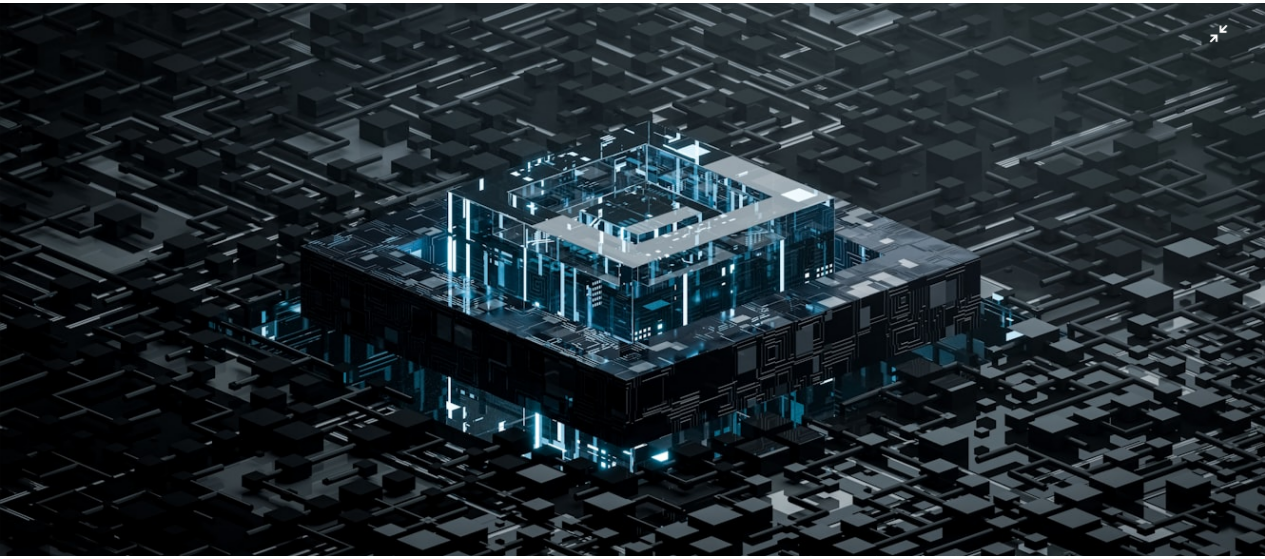 scroll, scrollTop: 88, scrollLeft: 0, axis: vertical 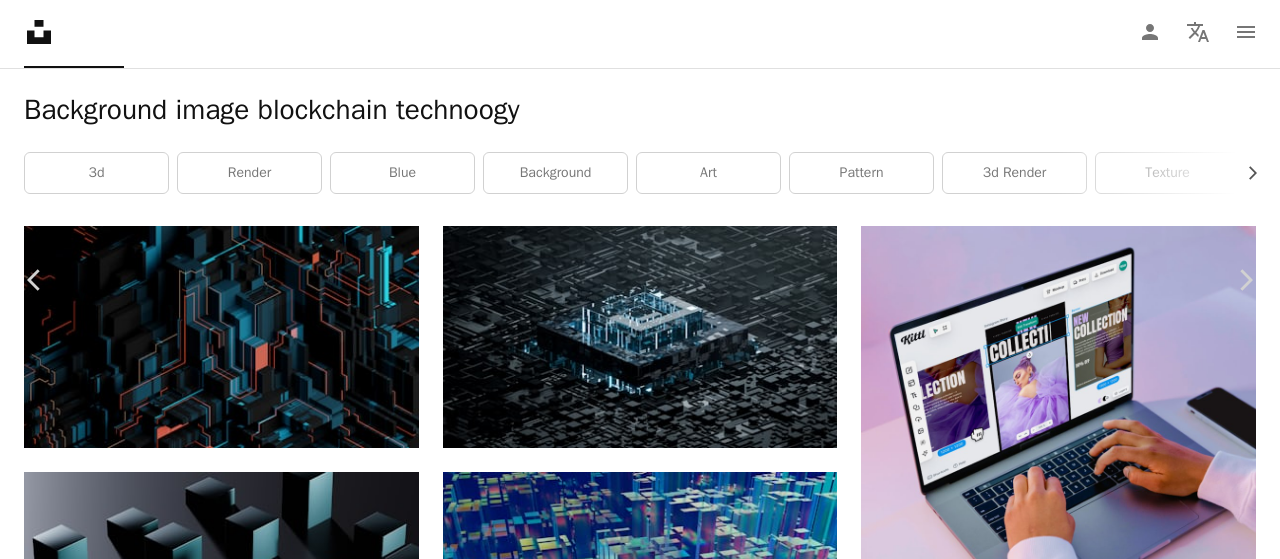 click on "An X shape Chevron left Chevron right A Chosen Soul Available for hire A checkmark inside of a circle A heart A plus sign Edit image   Plus sign for Unsplash+ Download free Chevron down Zoom in Views 594,303 Downloads 9,229 Featured in Photos ,  3D Renders A forward-right arrow Share Info icon Info More Actions A map marker [CITY], [STATE], [COUNTRY] Calendar outlined Published on  January 26, 2024 Safety Free to use under the  Unsplash License digital image render building india grey gujarat surat HD Wallpapers Browse premium related images on iStock  |  Save 20% with code UNSPLASH20 View more on iStock  ↗ Related images A heart A plus sign A Chosen Soul Available for hire A checkmark inside of a circle Arrow pointing down Plus sign for Unsplash+ A heart A plus sign Hartono Creative Studio For  Unsplash+ A lock   Download Plus sign for Unsplash+ A heart A plus sign Hartono Creative Studio For  Unsplash+ A lock   Download Plus sign for Unsplash+ A heart A plus sign Hartono Creative Studio For  Unsplash+ A lock" at bounding box center [640, 8725] 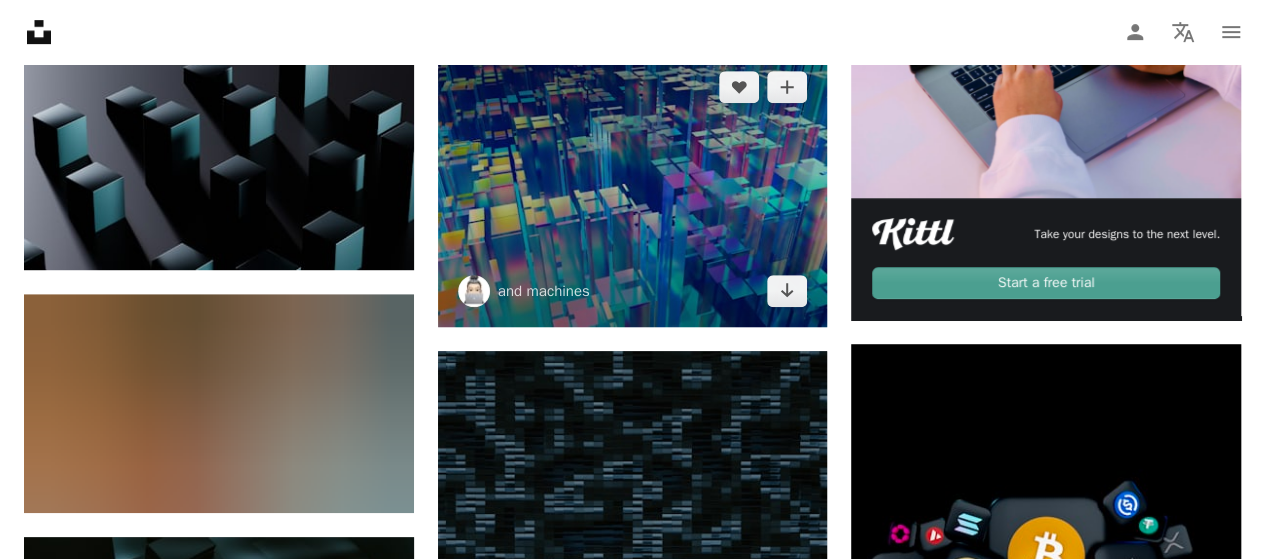 scroll, scrollTop: 500, scrollLeft: 0, axis: vertical 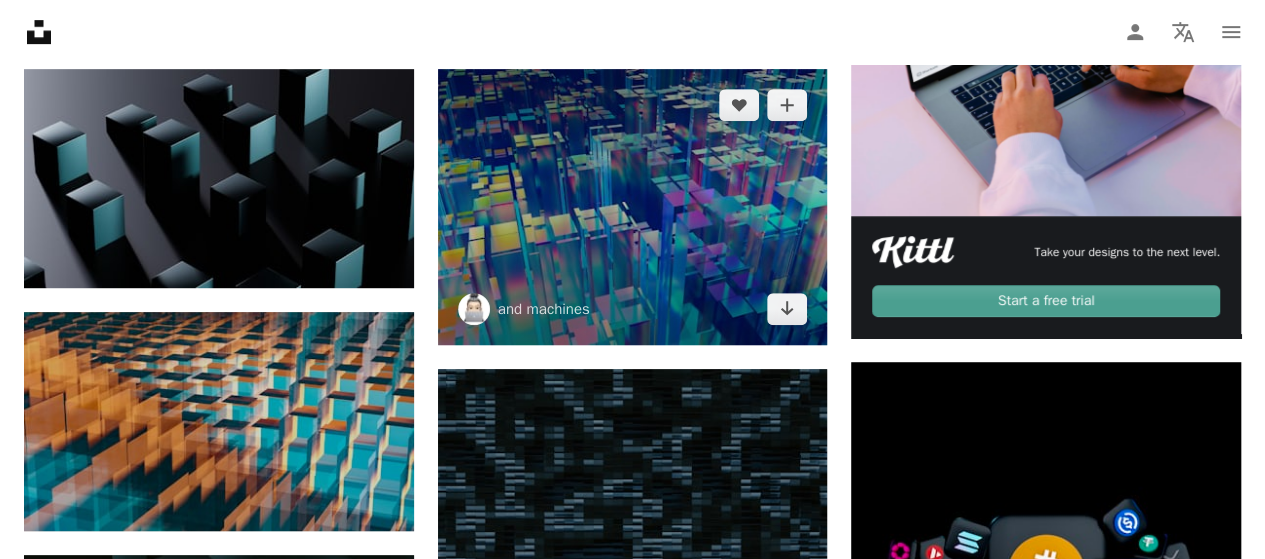 click at bounding box center (633, 207) 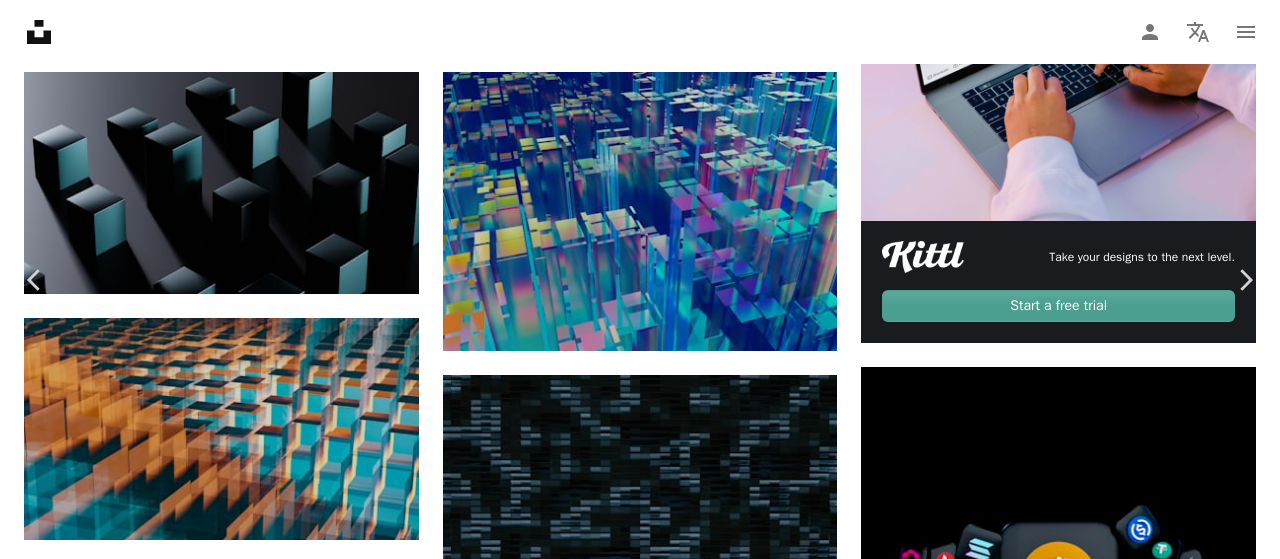 click on "An X shape Chevron left Chevron right and machines and_machines A heart A plus sign Edit image   Plus sign for Unsplash+ Download free Chevron down Zoom in Views 1,000,319 Downloads 15,851 Featured in Photos A forward-right arrow Share Info icon Info More Actions Abstract 3D rendering  Calendar outlined Published on  August 11, 2022 Safety Free to use under the  Unsplash License abstract technology computer artificial intelligence color colorful future 3d render futuristic modern algorithm quads building blue urban warehouse Backgrounds Browse premium related images on iStock  |  Save 20% with code UNSPLASH20 View more on iStock  ↗ Related images A heart A plus sign Steve Johnson Available for hire A checkmark inside of a circle Arrow pointing down Plus sign for Unsplash+ A heart A plus sign Aakash Dhage For  Unsplash+ A lock   Download A heart A plus sign Rick Rothenberg Arrow pointing down Plus sign for Unsplash+ A heart A plus sign Steve Johnson For  Unsplash+ A lock   Download A heart A plus sign Hikmet" at bounding box center [640, 8325] 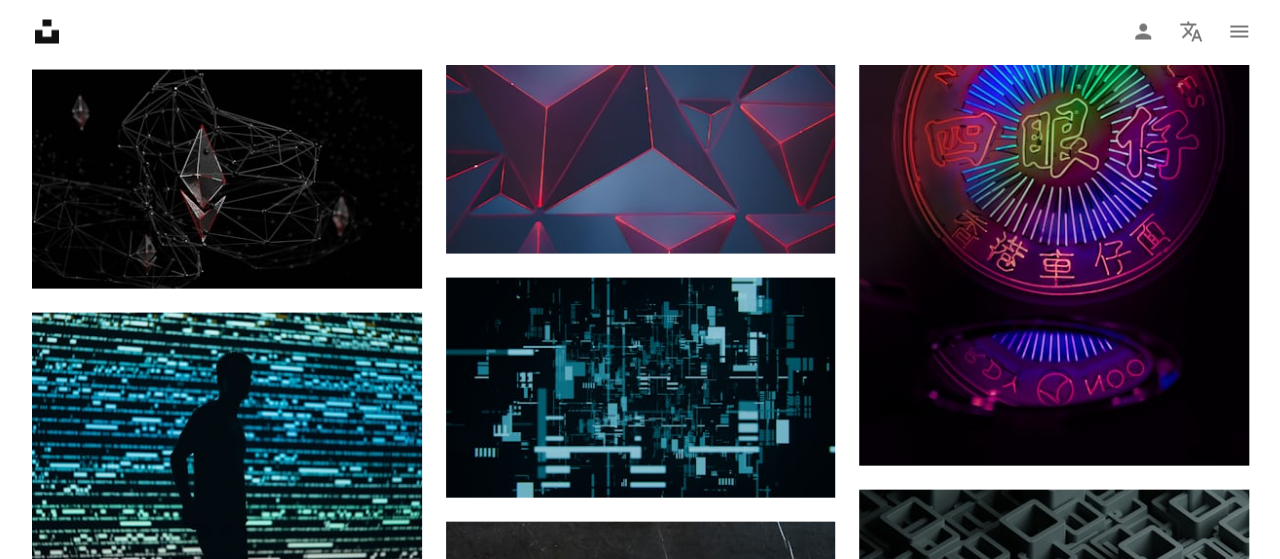 scroll, scrollTop: 2100, scrollLeft: 0, axis: vertical 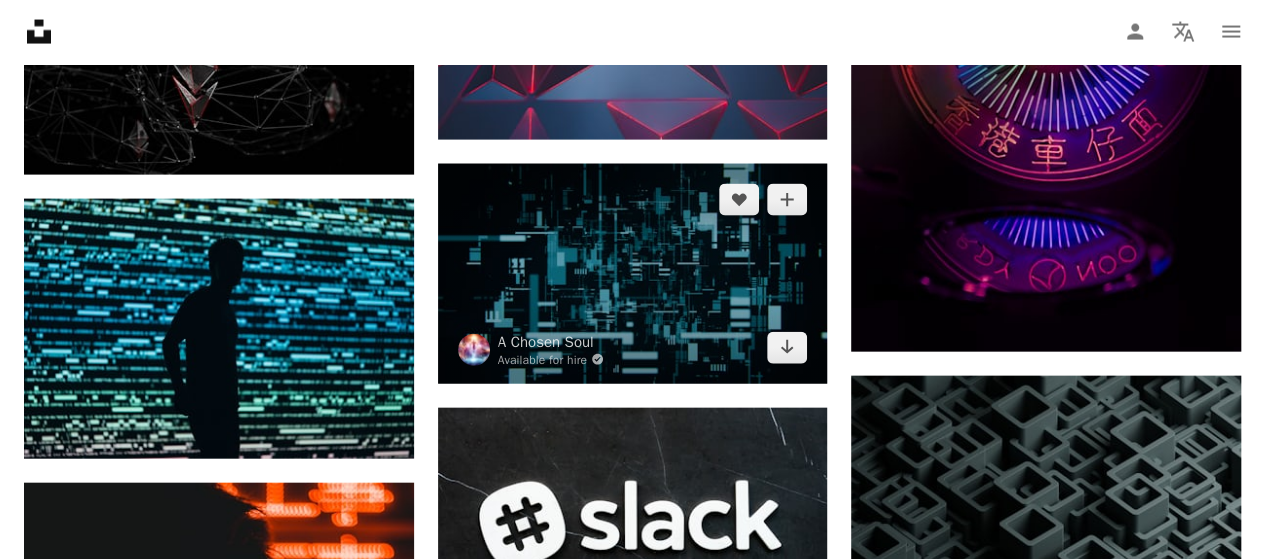 click at bounding box center (633, 273) 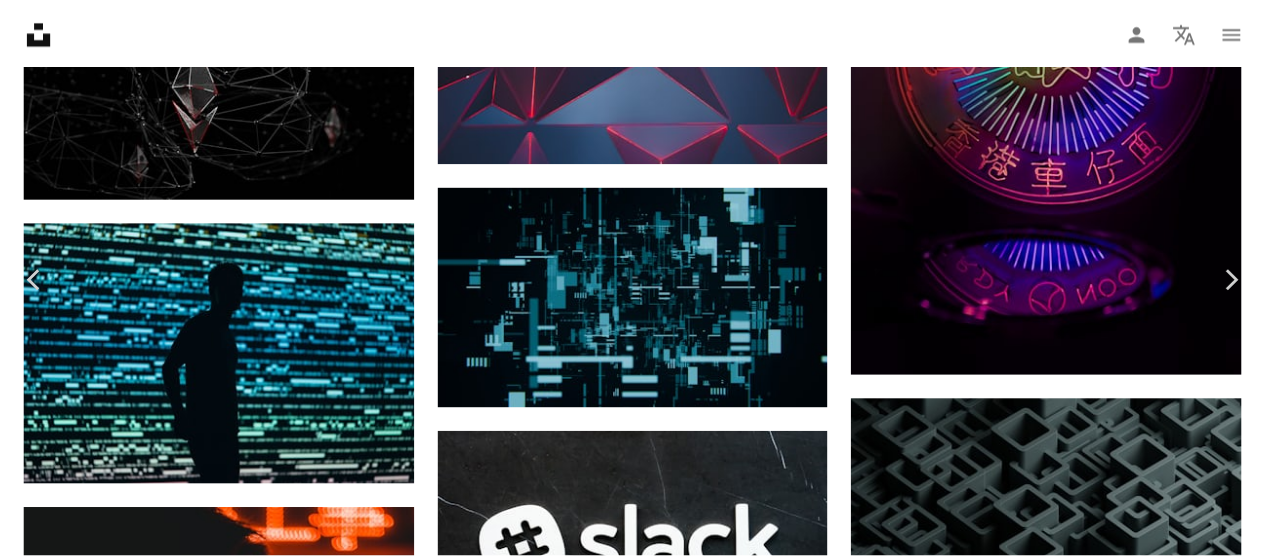 scroll, scrollTop: 0, scrollLeft: 0, axis: both 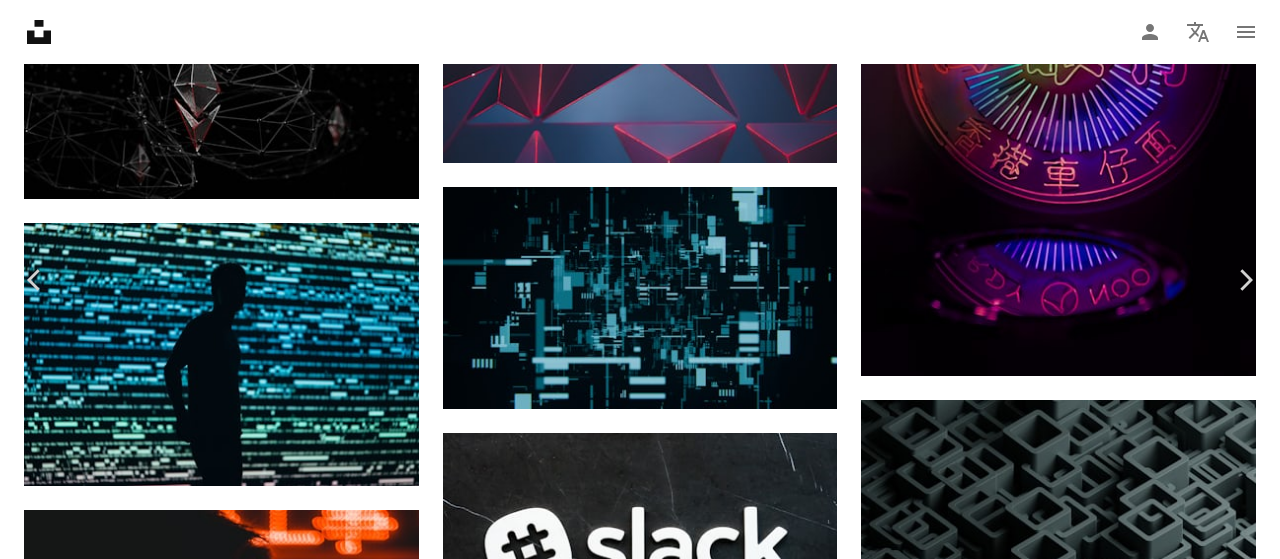 click on "An X shape Chevron left Chevron right A Chosen Soul Available for hire A checkmark inside of a circle A heart A plus sign Edit image   Plus sign for Unsplash+ Download free Chevron down Zoom in Views 339,620 Downloads 6,385 Featured in Photos ,  Cool Tones A forward-right arrow Share Info icon Info More Actions A map marker [CITY], [STATE], [COUNTRY] Calendar outlined Published on  February 7, 2024 Safety Free to use under the  Unsplash License art building india grey gujarat surat Backgrounds Browse premium related images on iStock  |  Save 20% with code UNSPLASH20 View more on iStock  ↗ Related images A heart A plus sign PREM CHANDAKA Arrow pointing down Plus sign for Unsplash+ A heart A plus sign A. C. For  Unsplash+ A lock   Download A heart A plus sign Bradley Jasper Ybanez Arrow pointing down A heart A plus sign Pawel Czerwinski Arrow pointing down Plus sign for Unsplash+ A heart A plus sign Aakash Dhage For  Unsplash+ A lock   Download A heart A plus sign Steve Johnson Available for hire A heart A heart" at bounding box center [640, 6725] 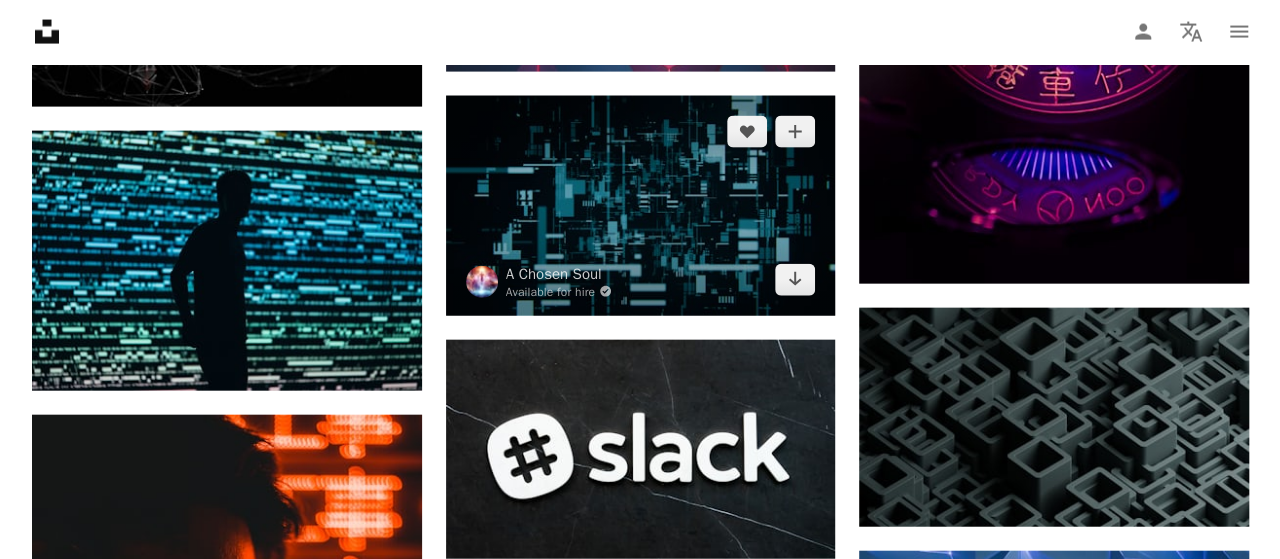scroll, scrollTop: 2200, scrollLeft: 0, axis: vertical 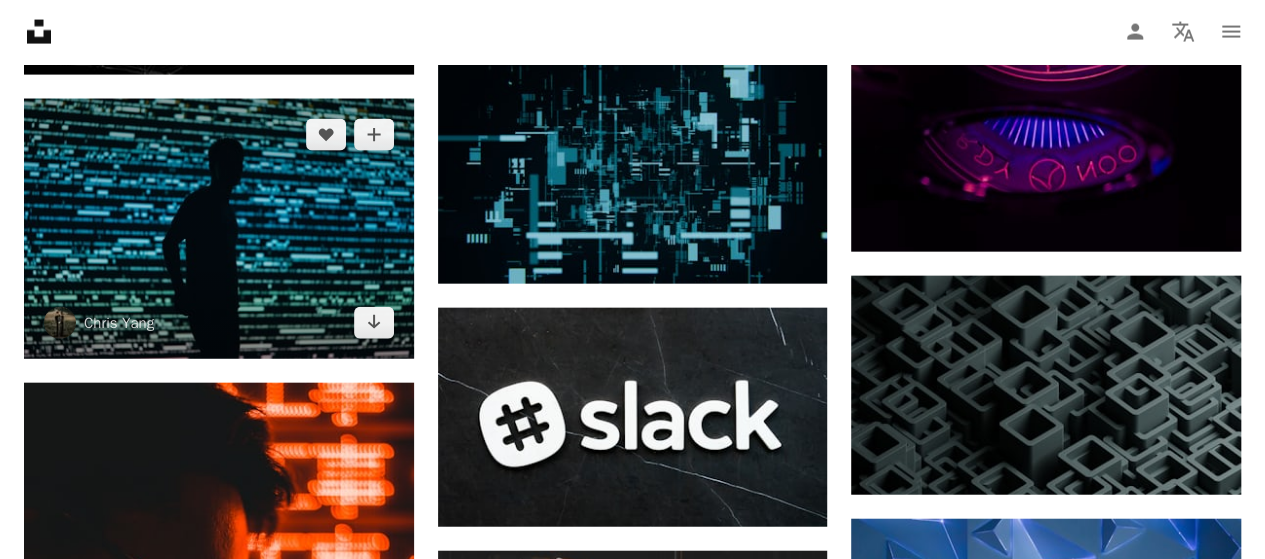 drag, startPoint x: 254, startPoint y: 207, endPoint x: 180, endPoint y: 131, distance: 106.07545 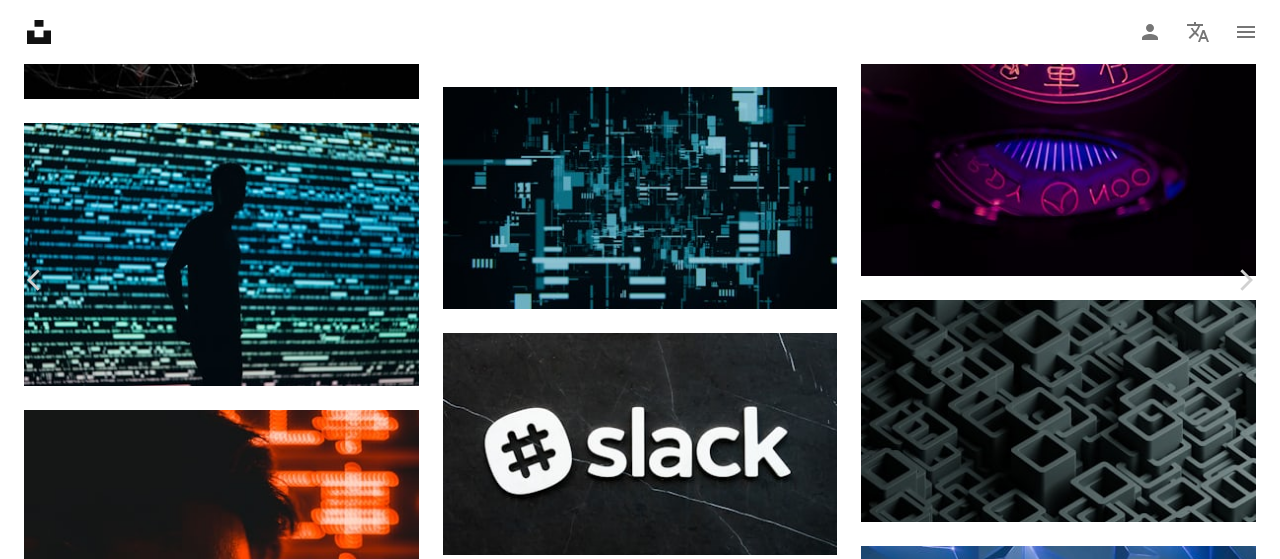 click at bounding box center [633, 6724] 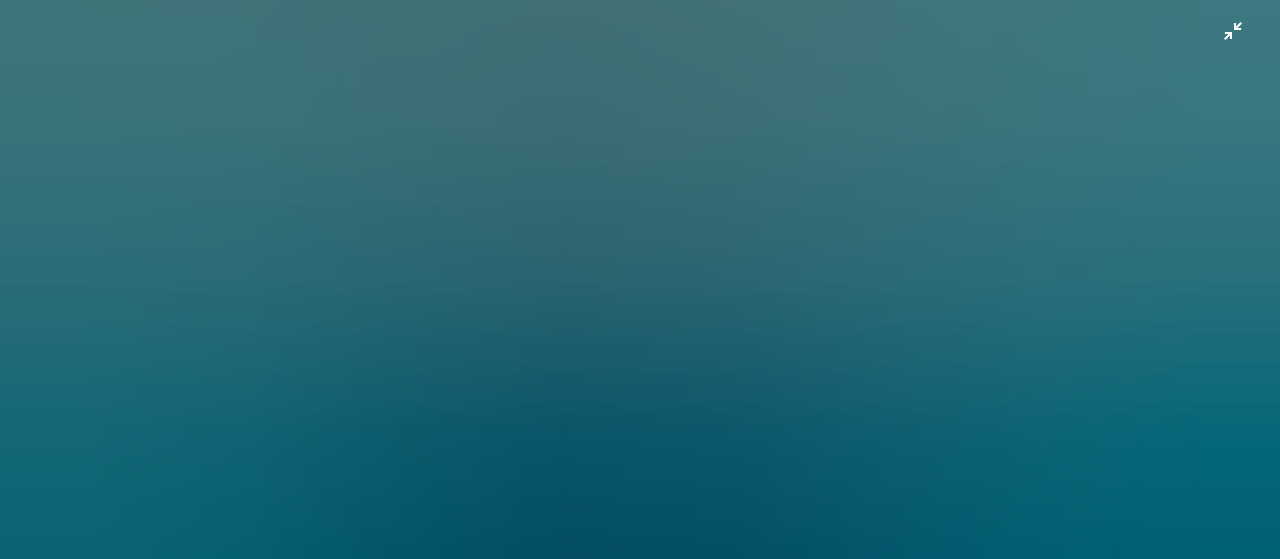 scroll, scrollTop: 200, scrollLeft: 0, axis: vertical 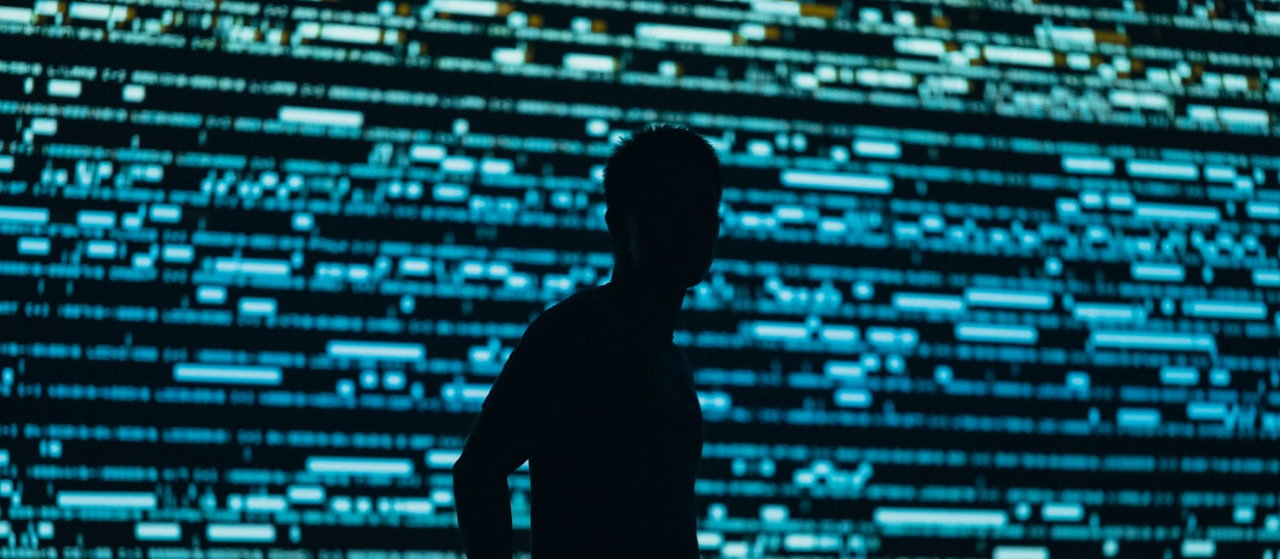 drag, startPoint x: 1217, startPoint y: 29, endPoint x: 112, endPoint y: 321, distance: 1142.93 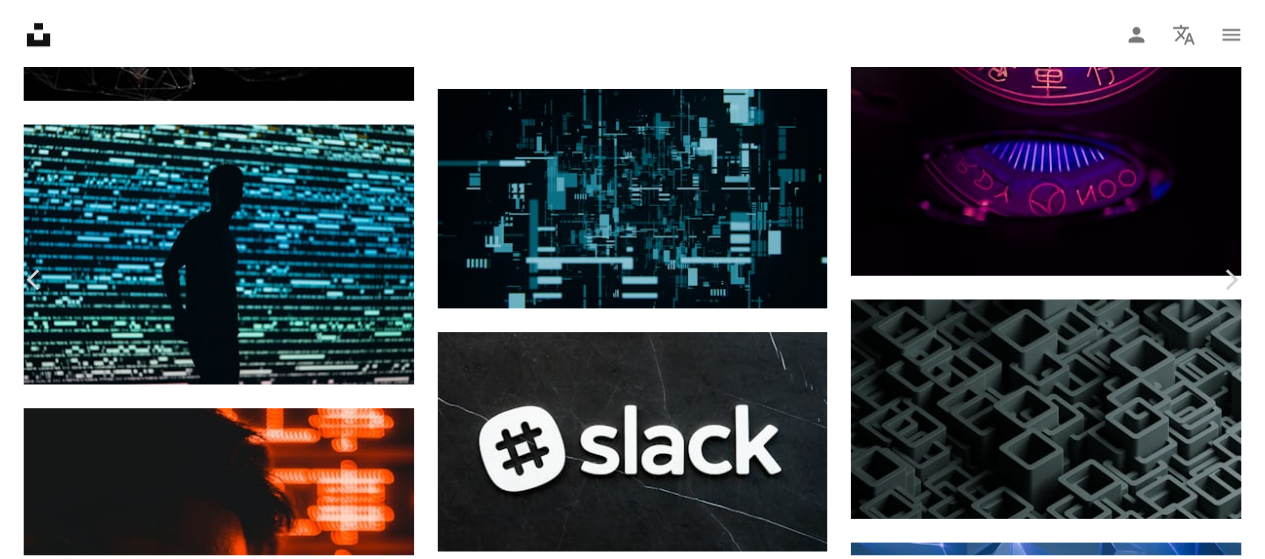 scroll, scrollTop: 88, scrollLeft: 0, axis: vertical 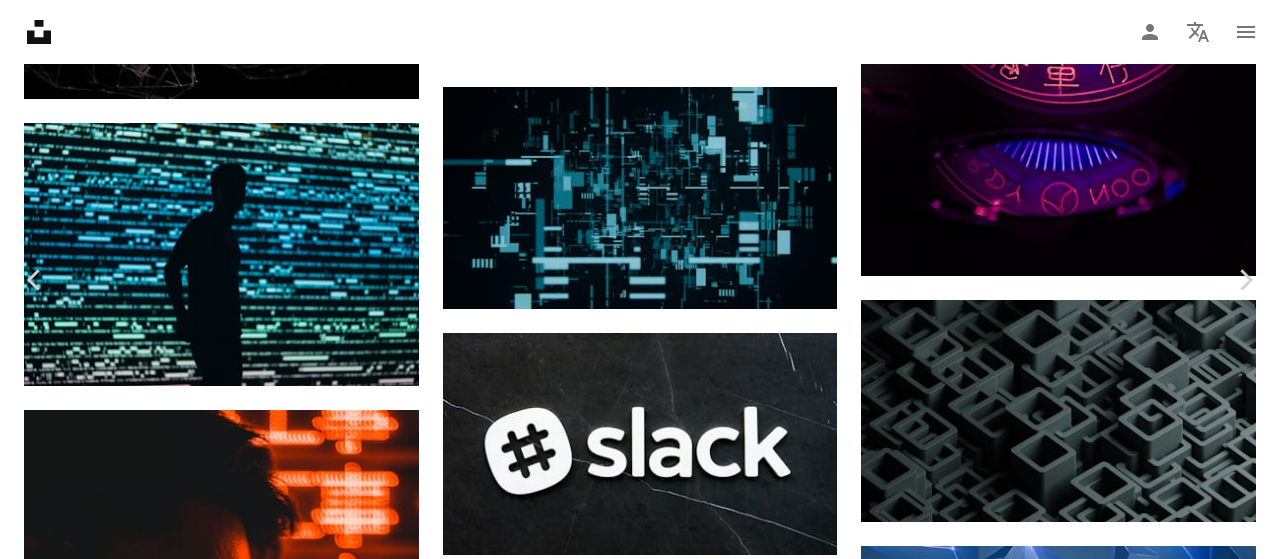 click on "An X shape" at bounding box center [20, 20] 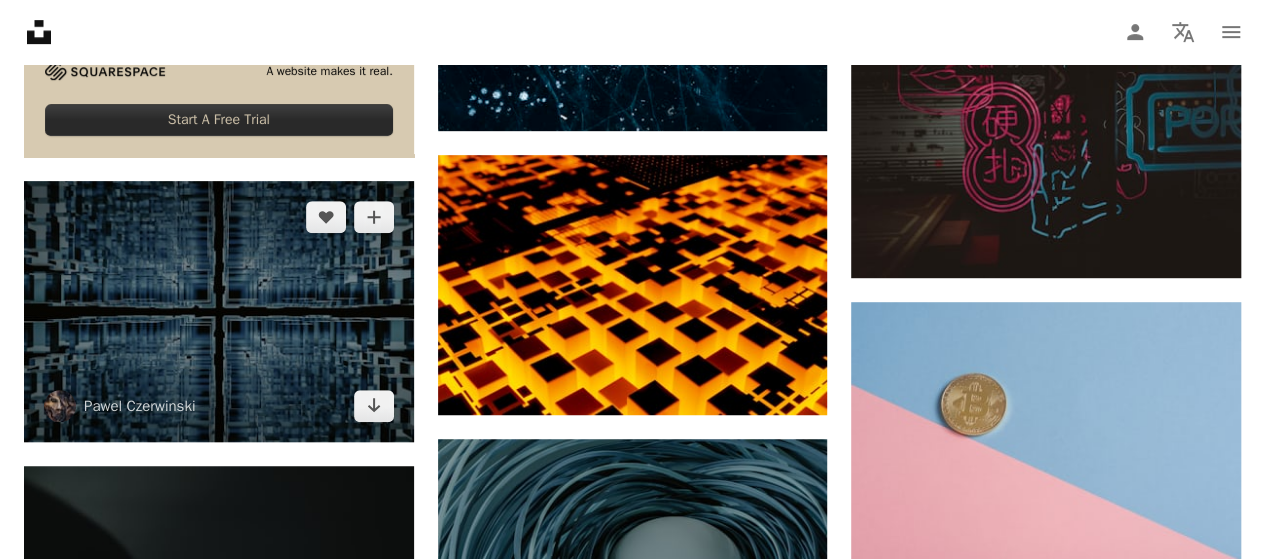 scroll, scrollTop: 4100, scrollLeft: 0, axis: vertical 